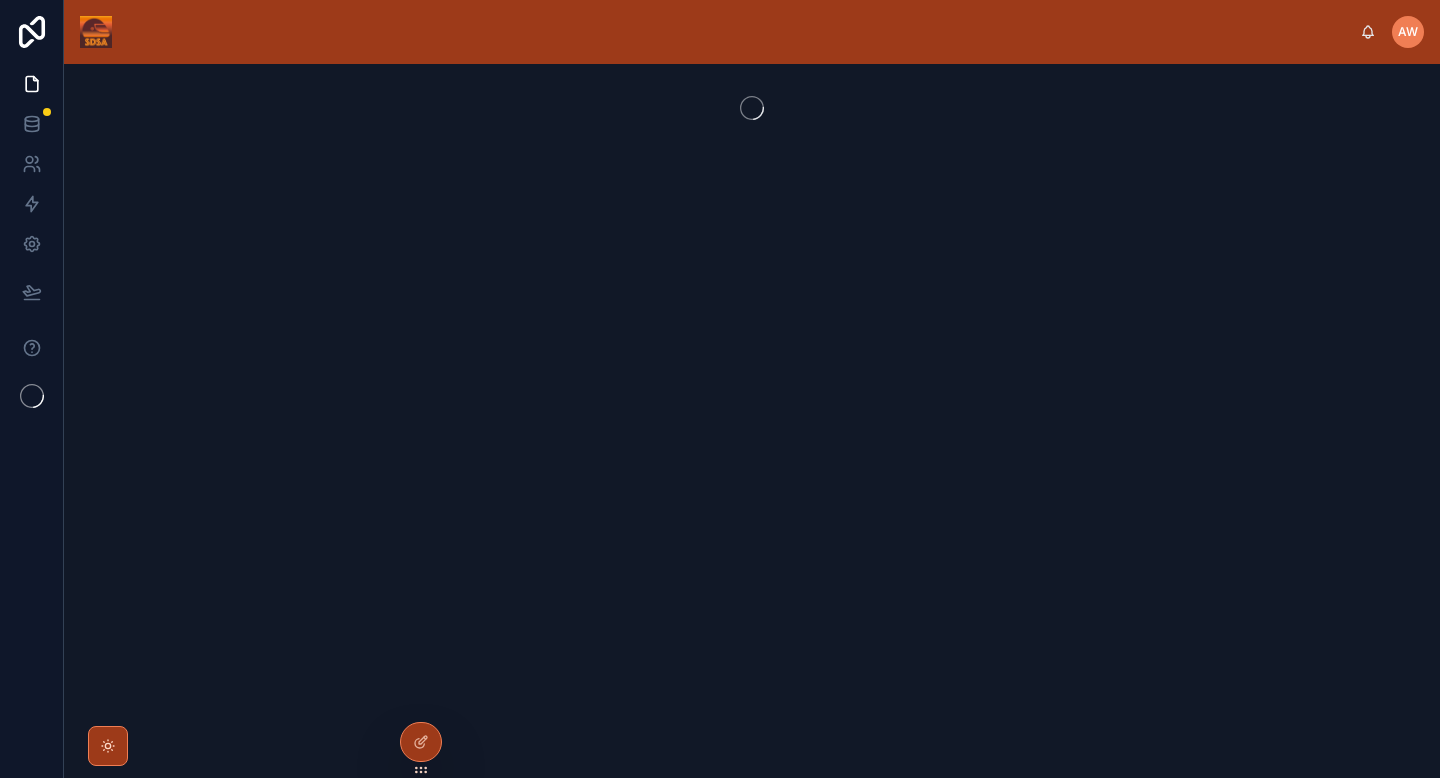 scroll, scrollTop: 0, scrollLeft: 0, axis: both 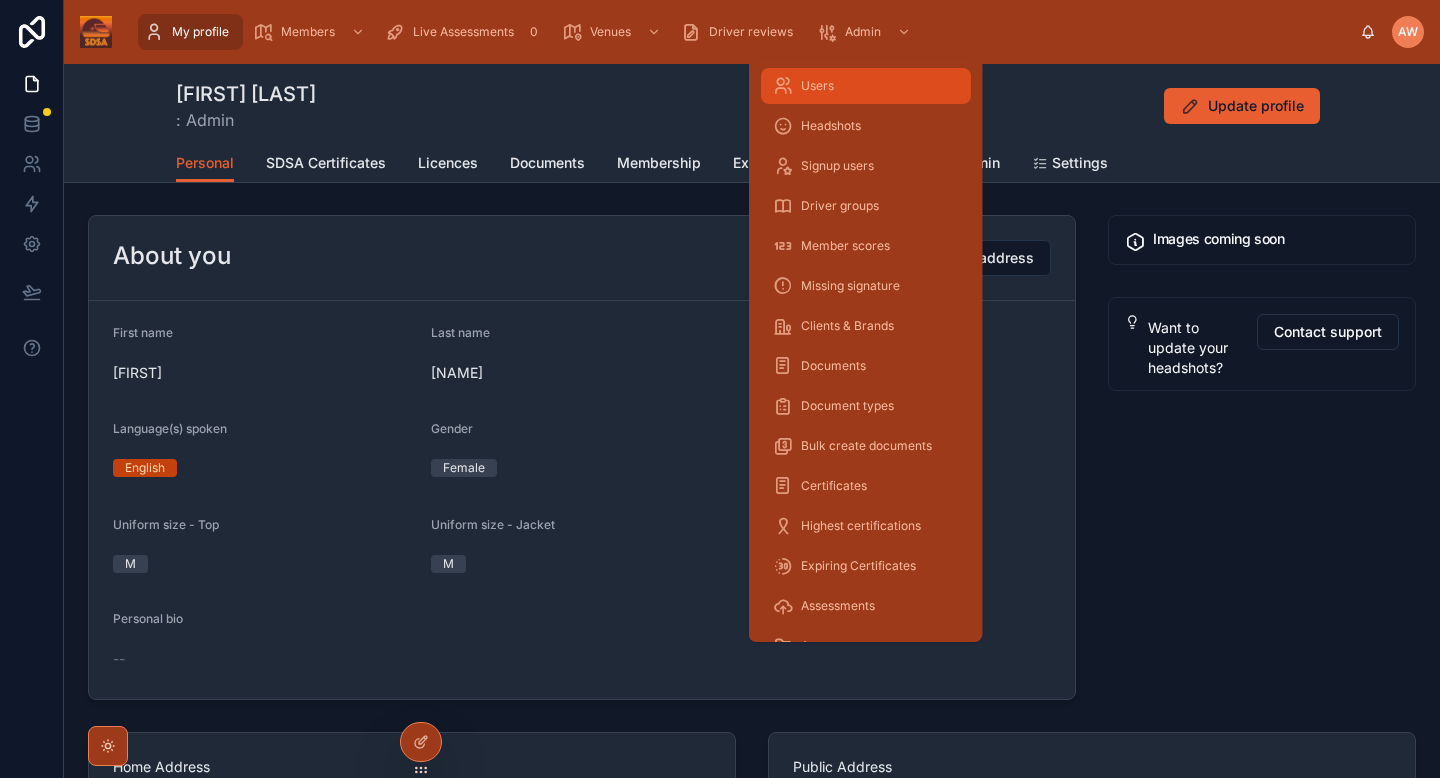 click on "Users" at bounding box center (866, 86) 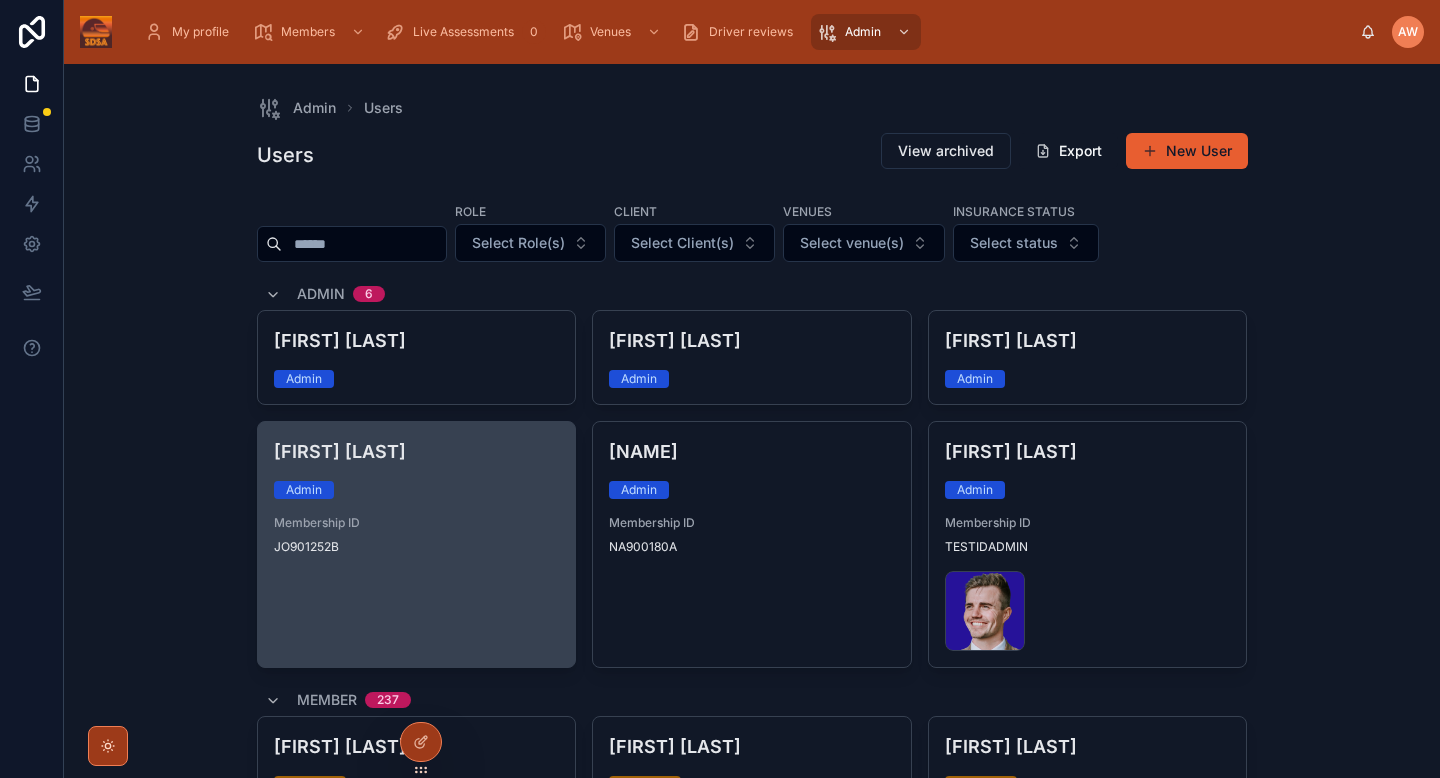 click on "Admin" at bounding box center [417, 490] 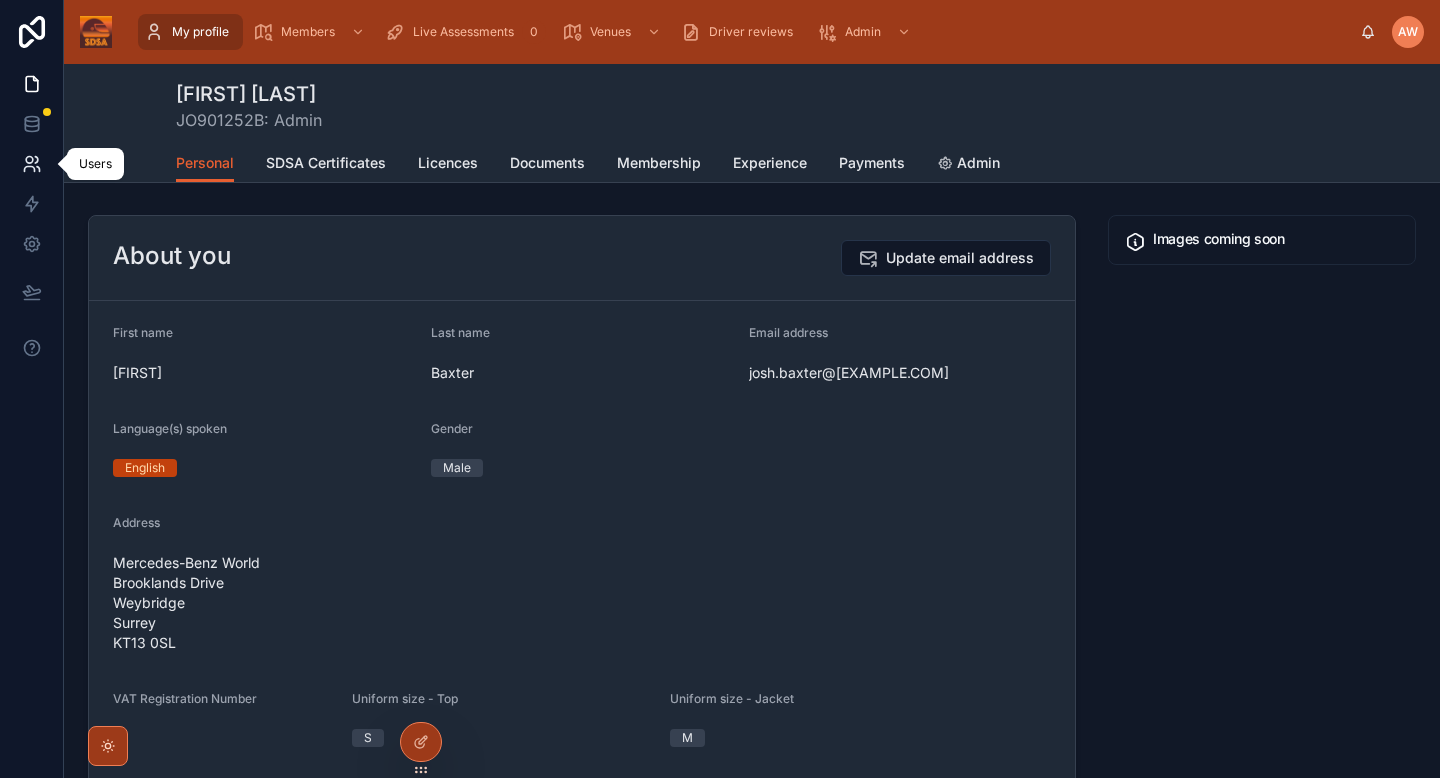 click 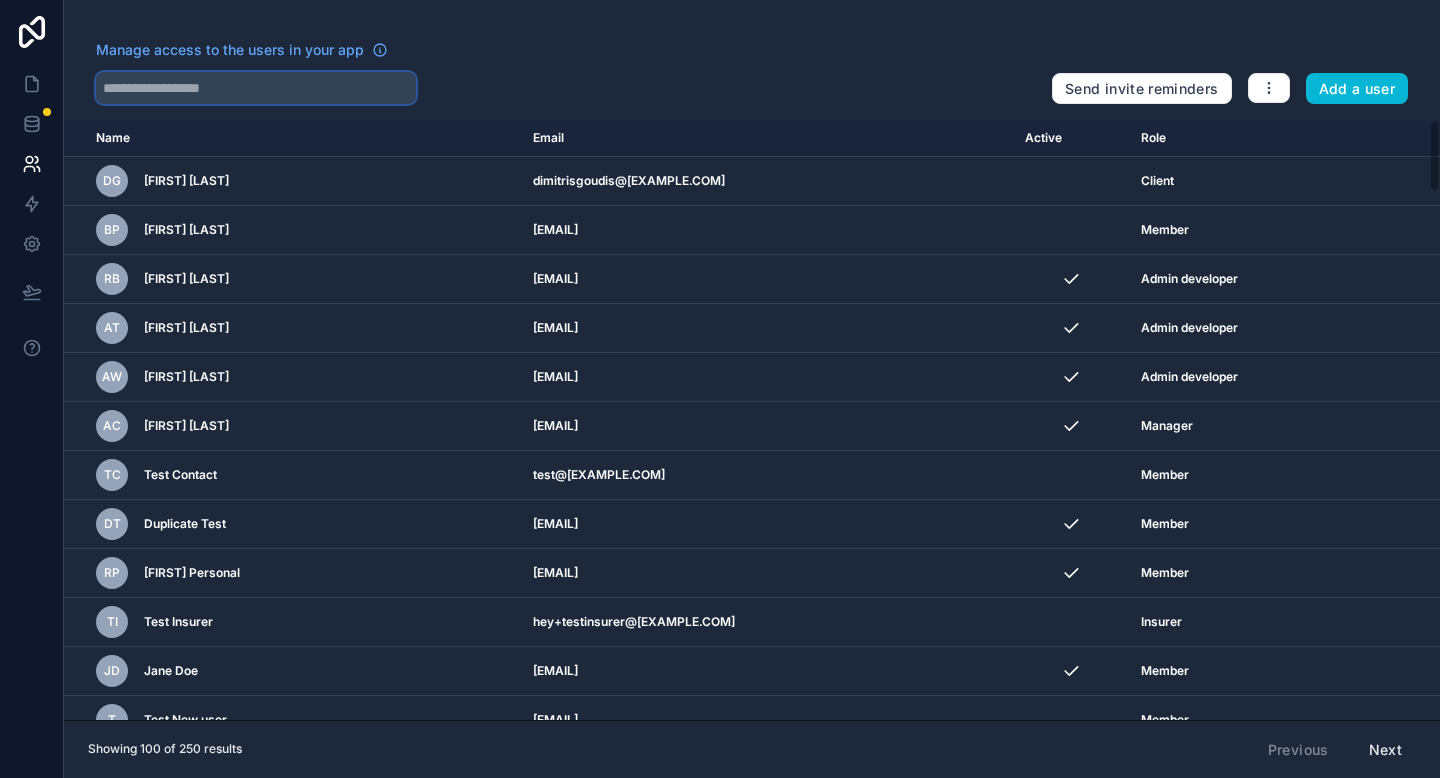 click at bounding box center (256, 88) 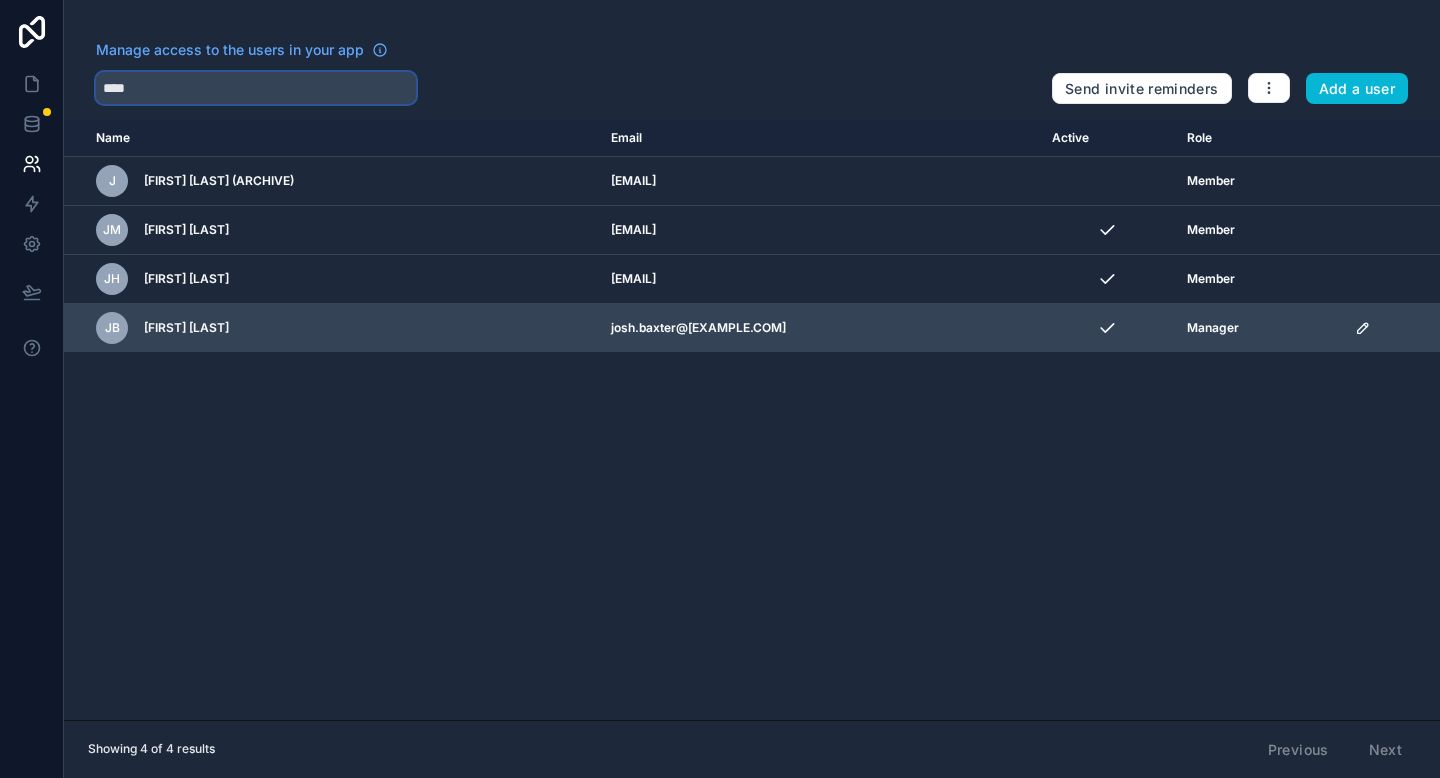 type on "****" 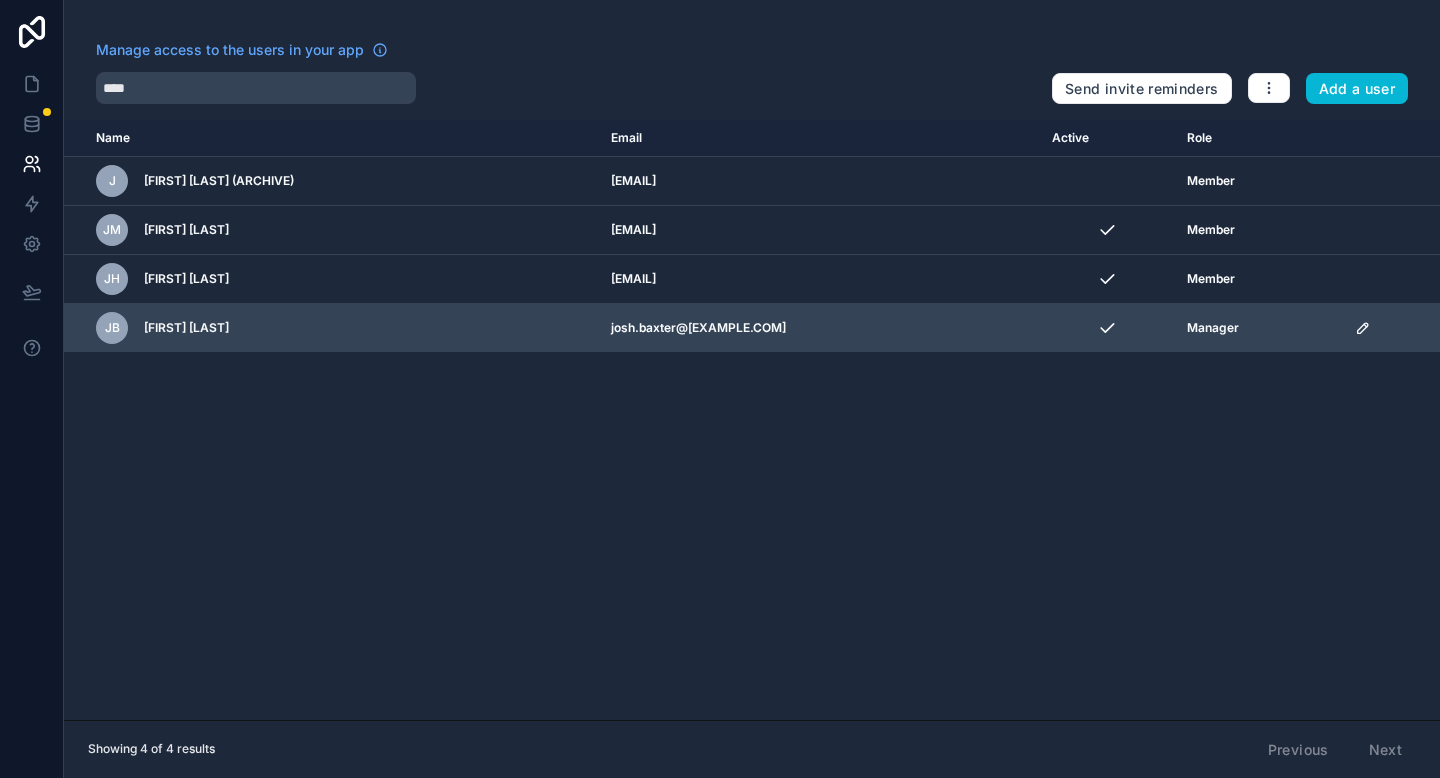 click 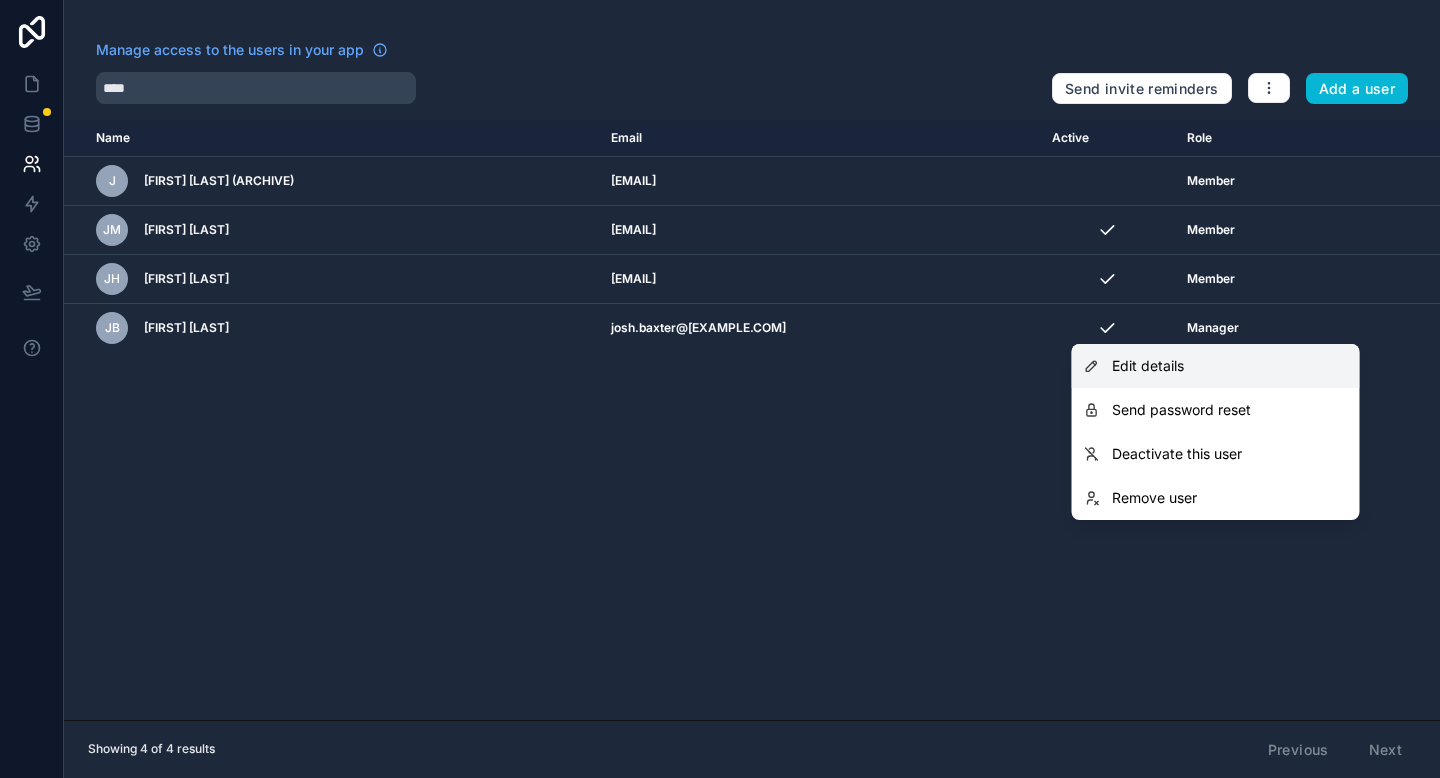 click on "Edit details" at bounding box center [1216, 366] 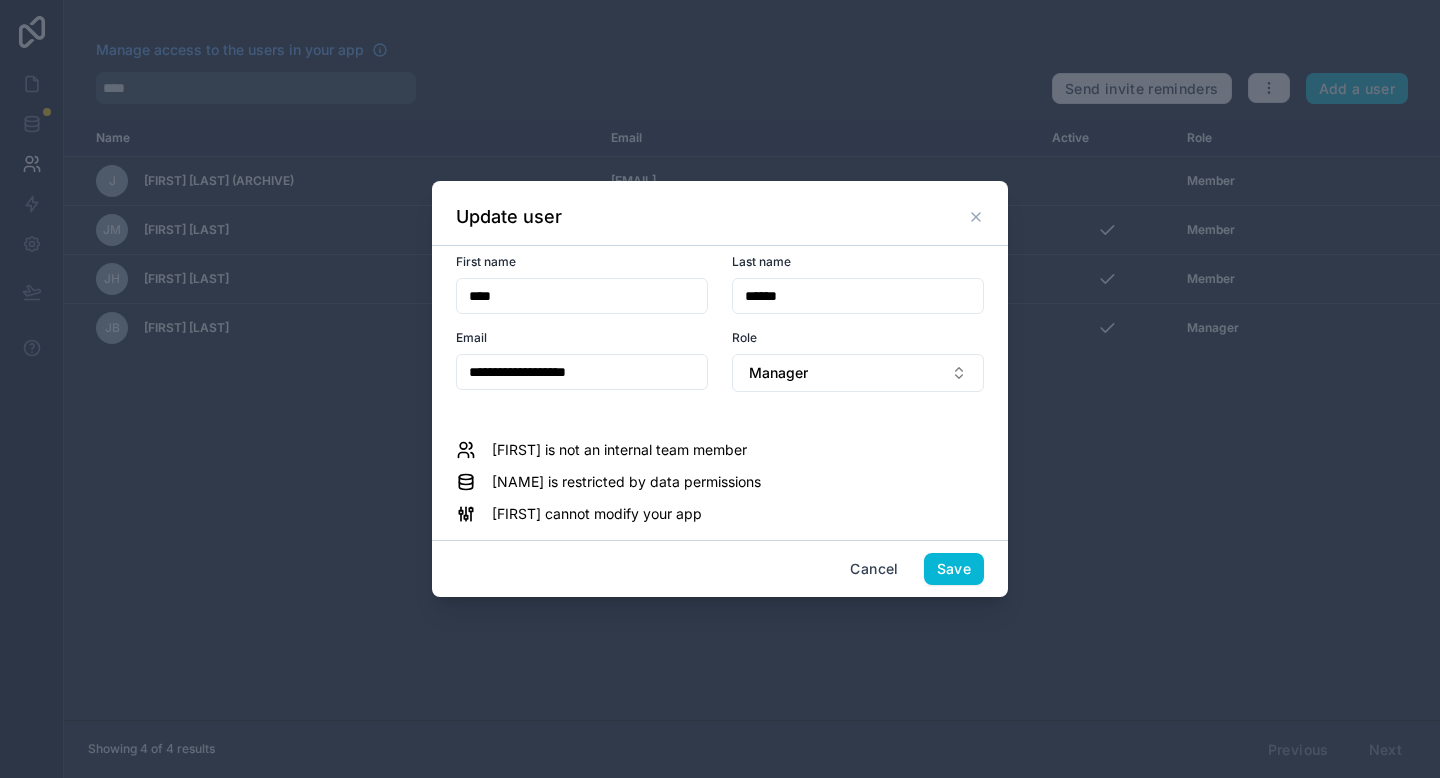 click 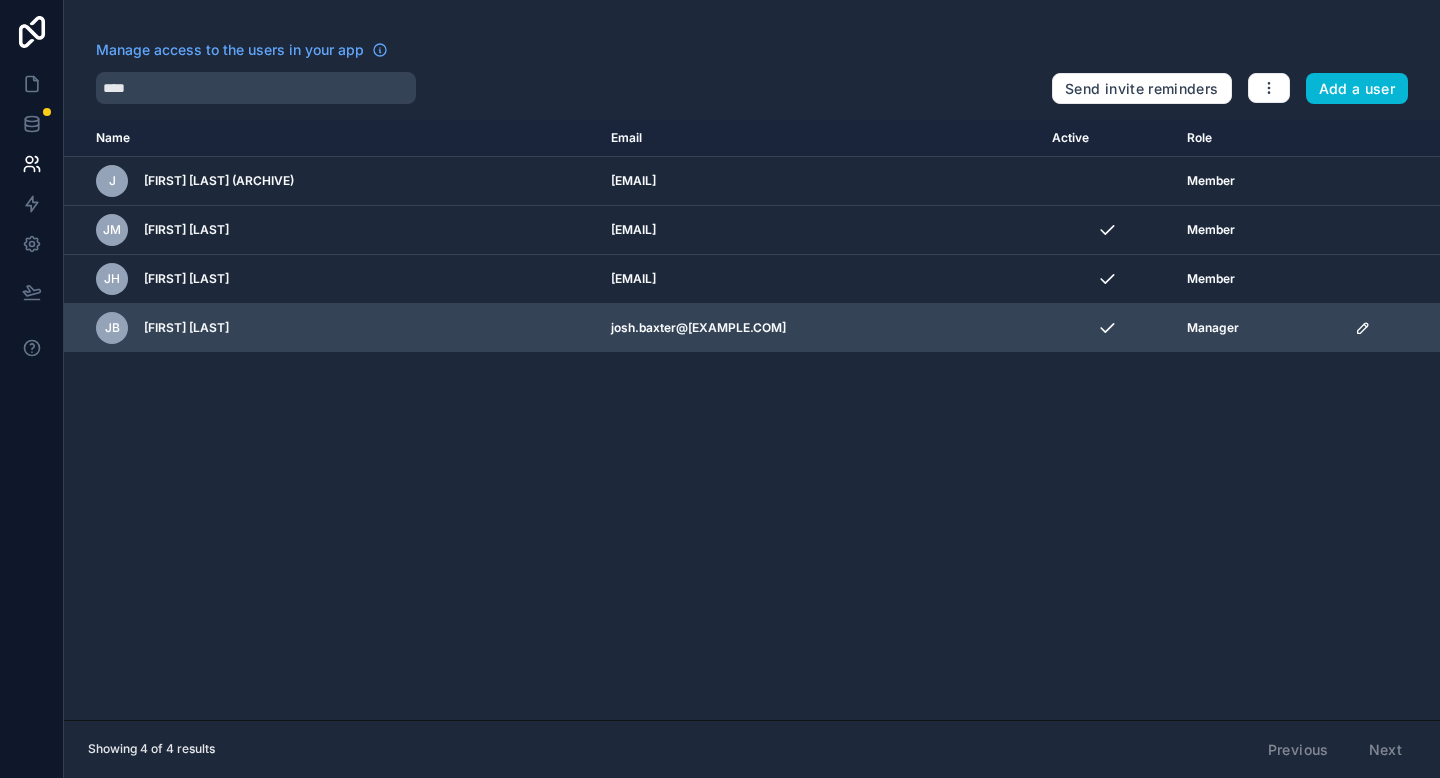 click on "Manager" at bounding box center (1259, 328) 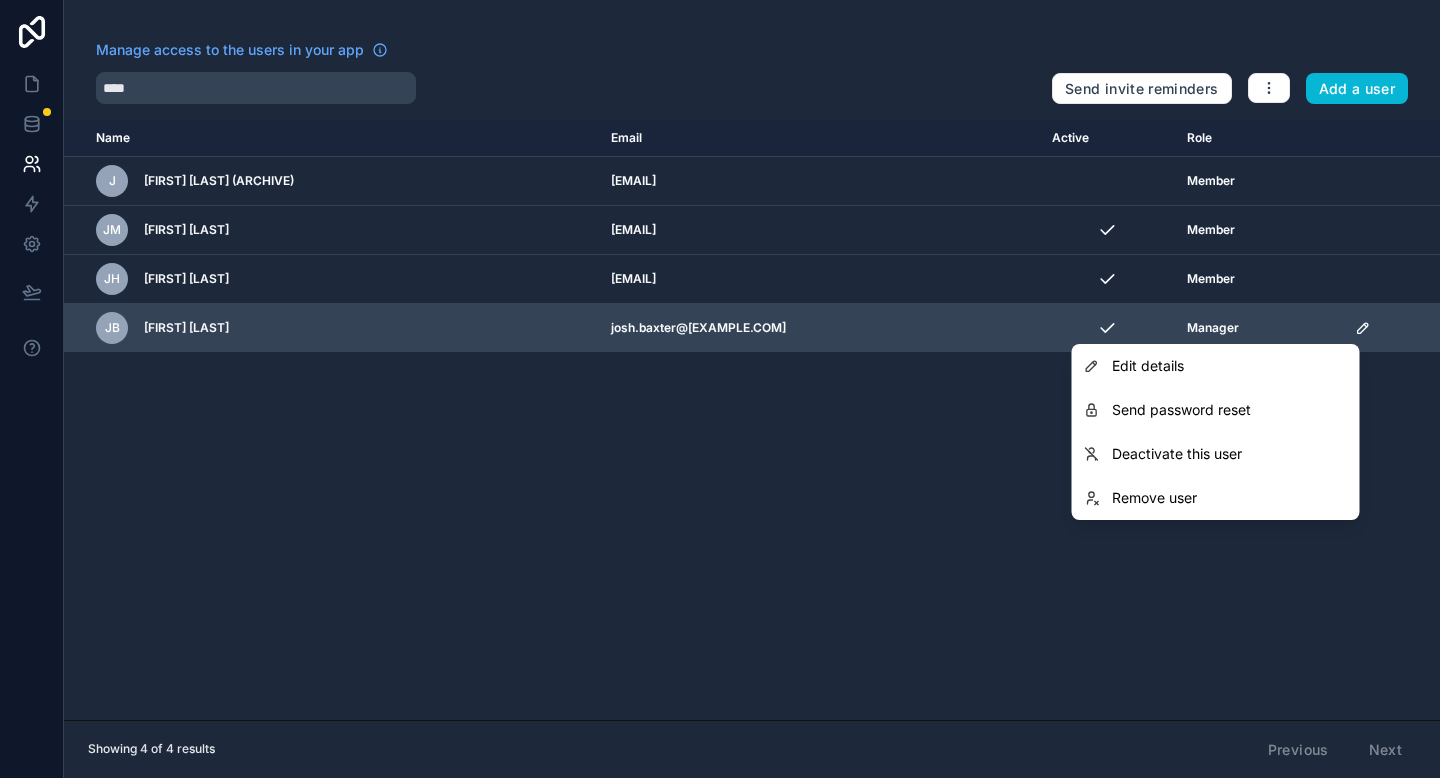 click 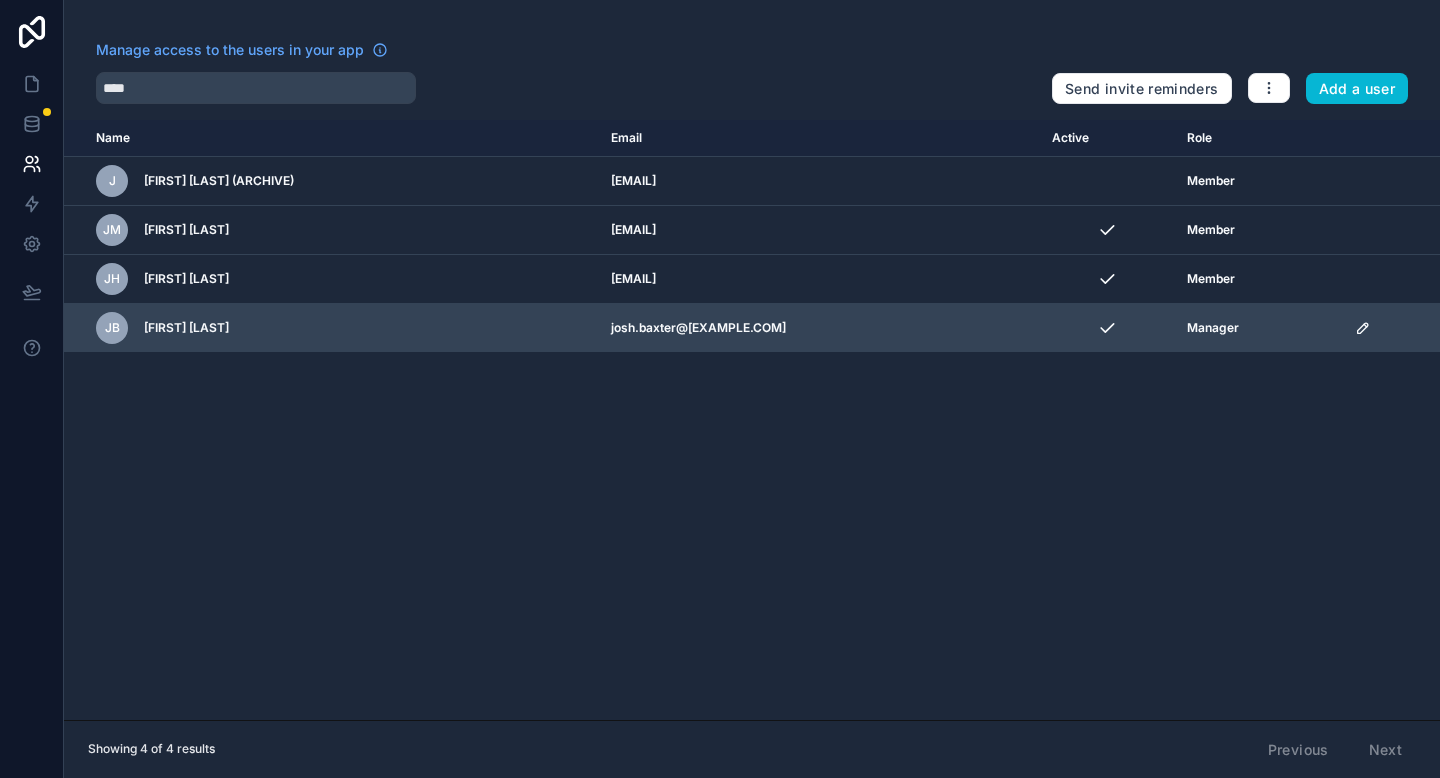 click on "Manager" at bounding box center (1259, 328) 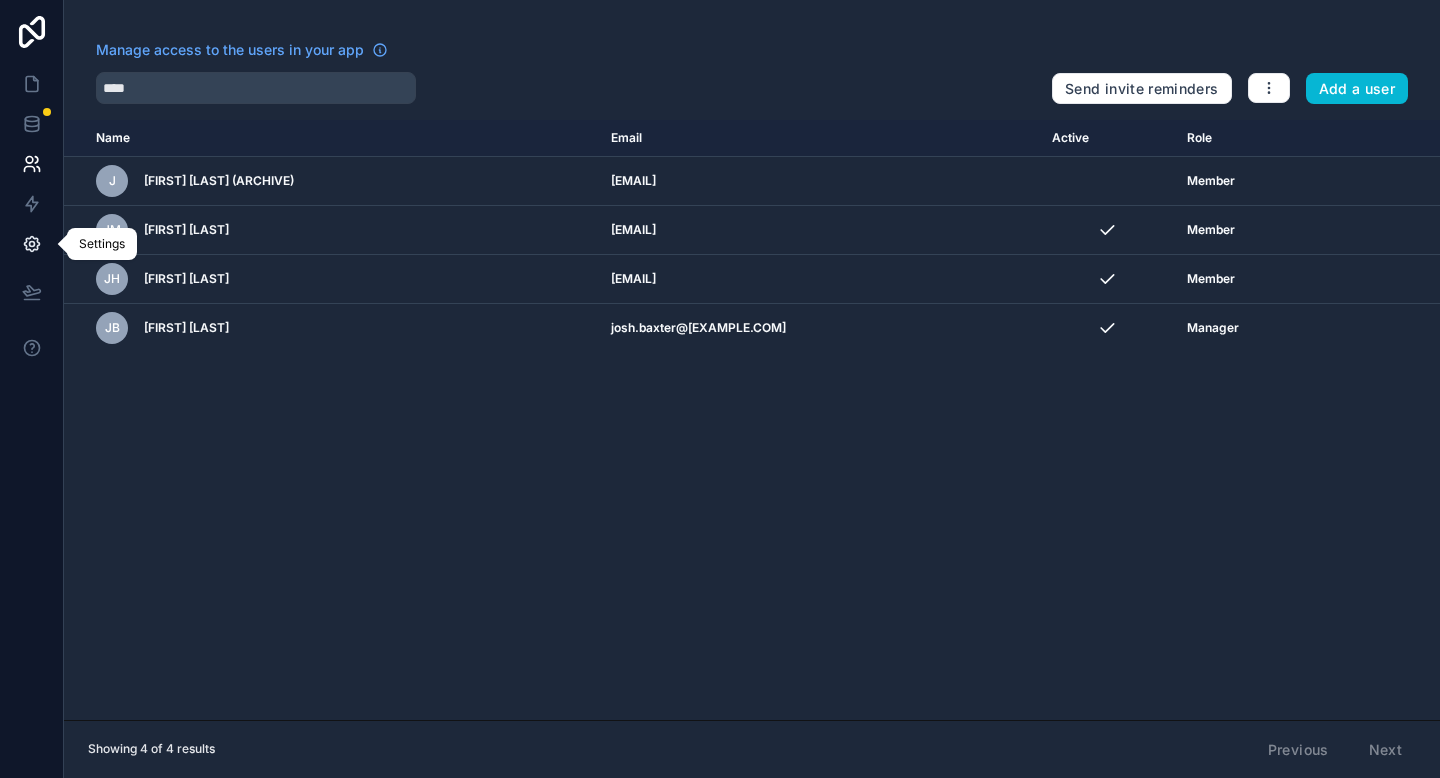 click at bounding box center (31, 244) 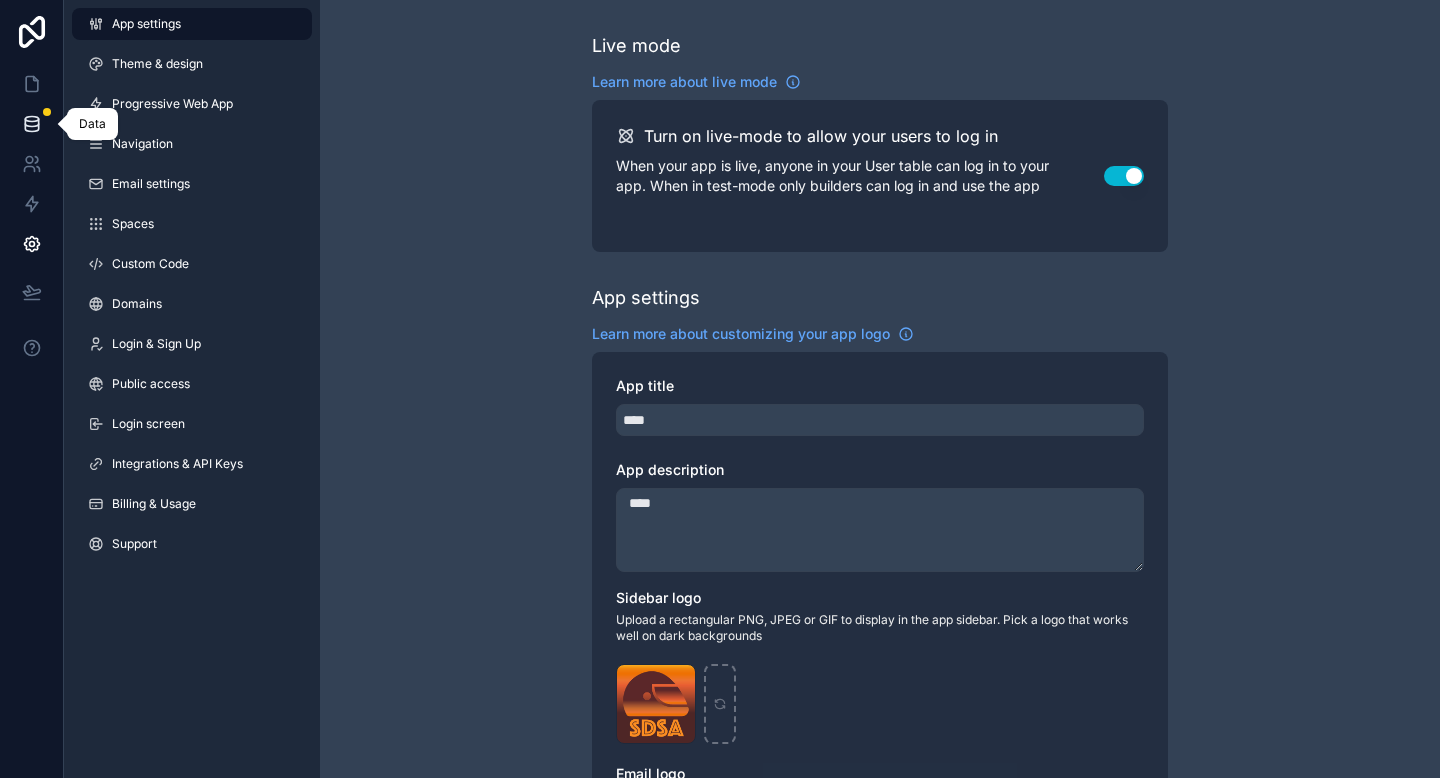click 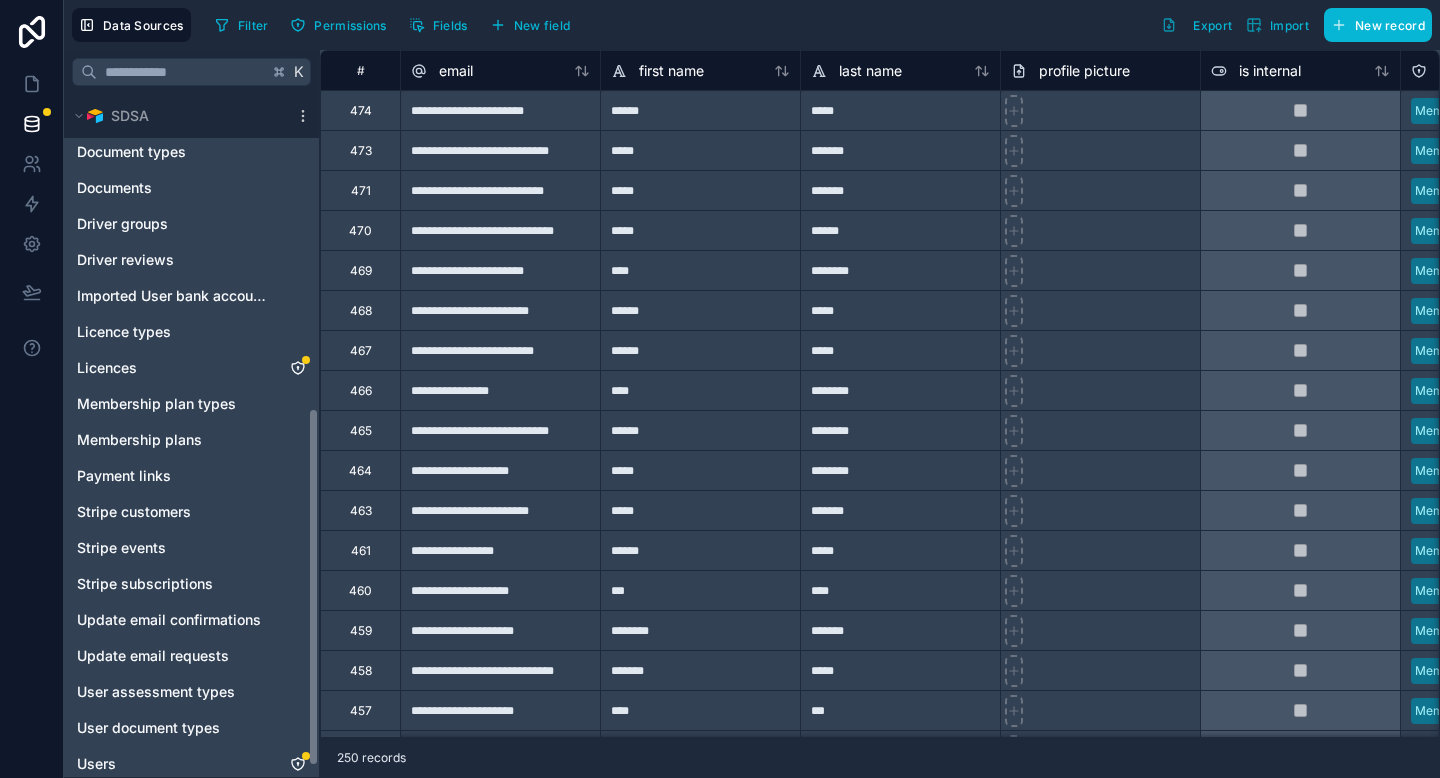 scroll, scrollTop: 619, scrollLeft: 0, axis: vertical 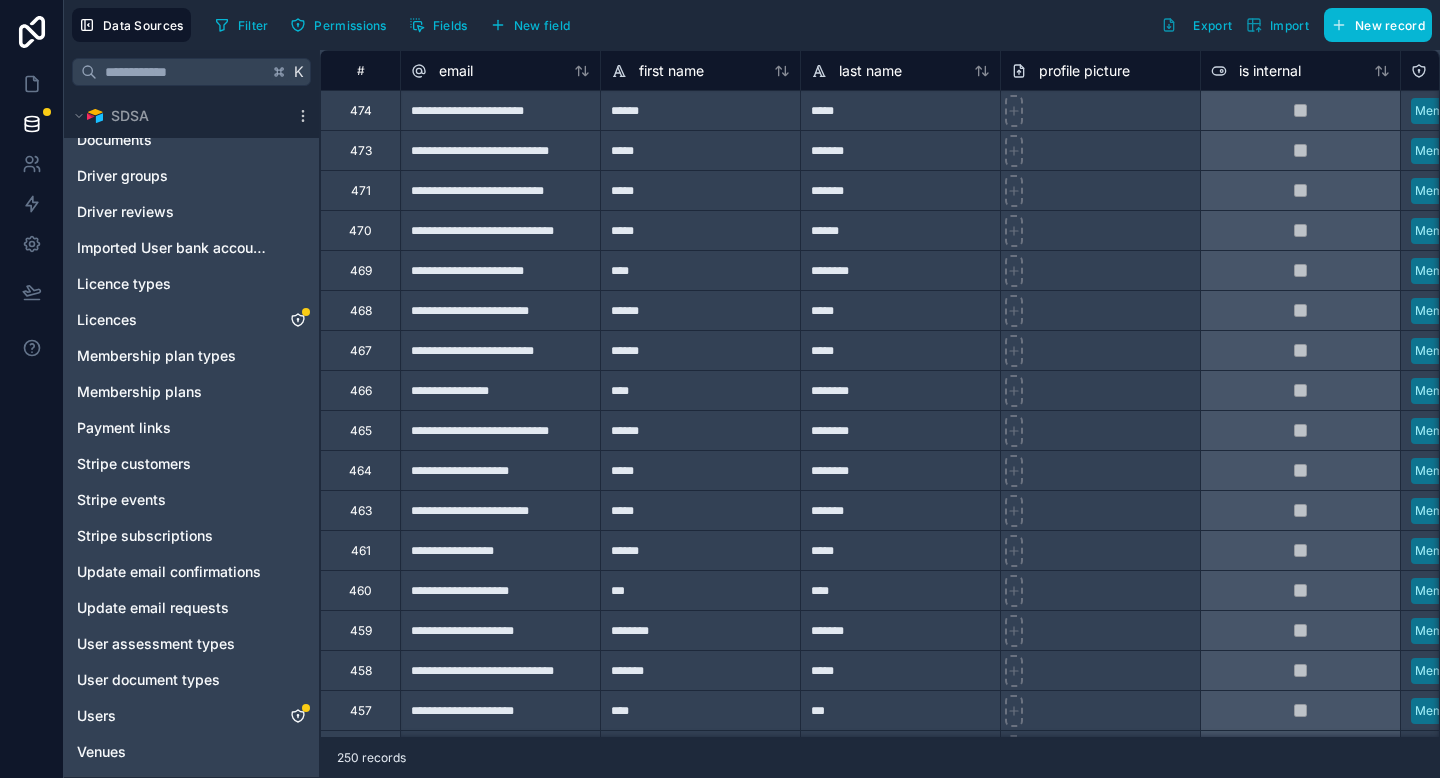 click on "Annual policies Assessment criteria Assessment groups Assessment responses Assessment type grades Assessment types Assessments Bulk create documents Certificates Client headshots Clients Countries Coverage periods Document types Documents Driver groups Driver reviews Imported User bank accounts Licence types Licences Membership plan types Membership plans Payment links Stripe customers Stripe events Stripe subscriptions Update email confirmations Update email requests User assessment types User document types Users Venues" at bounding box center [191, 190] 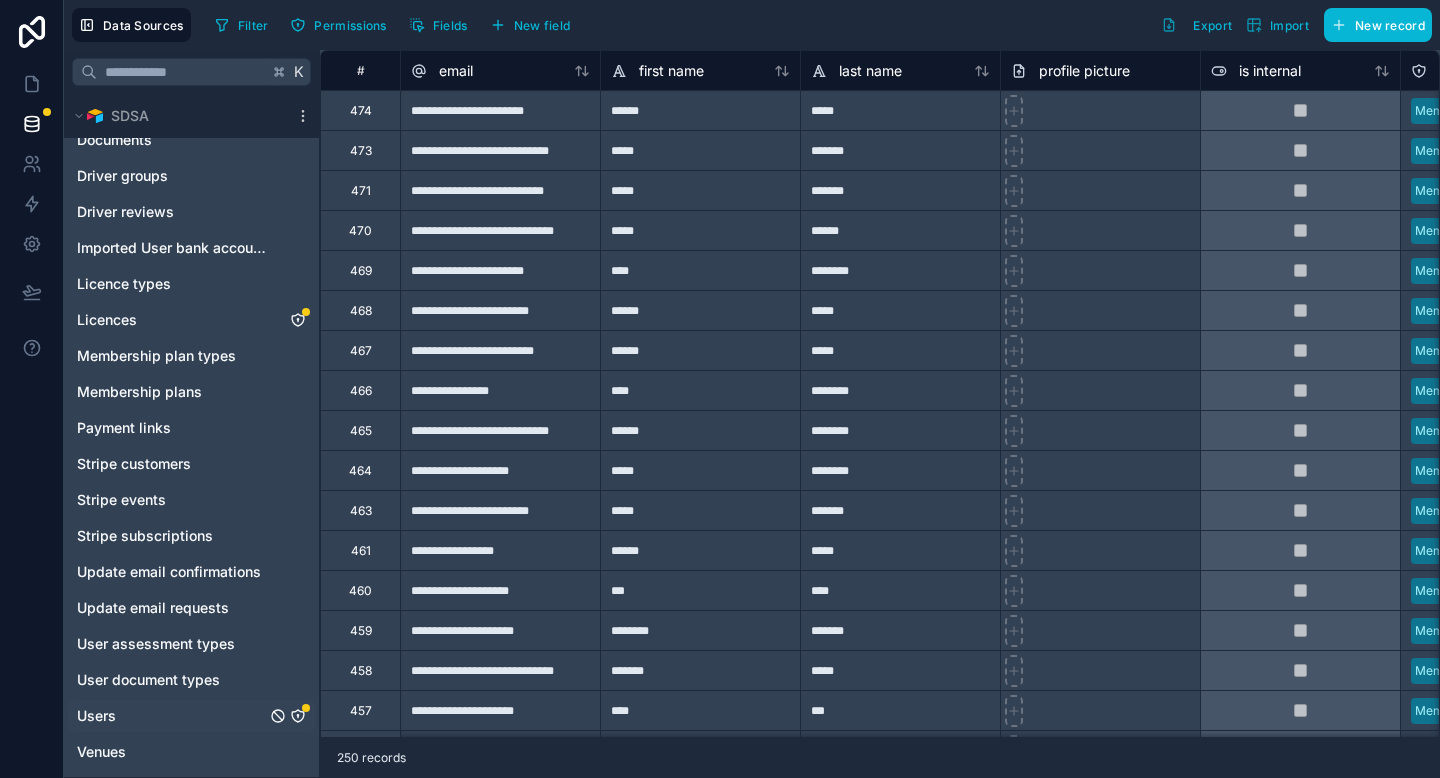 click on "Users" at bounding box center (191, 716) 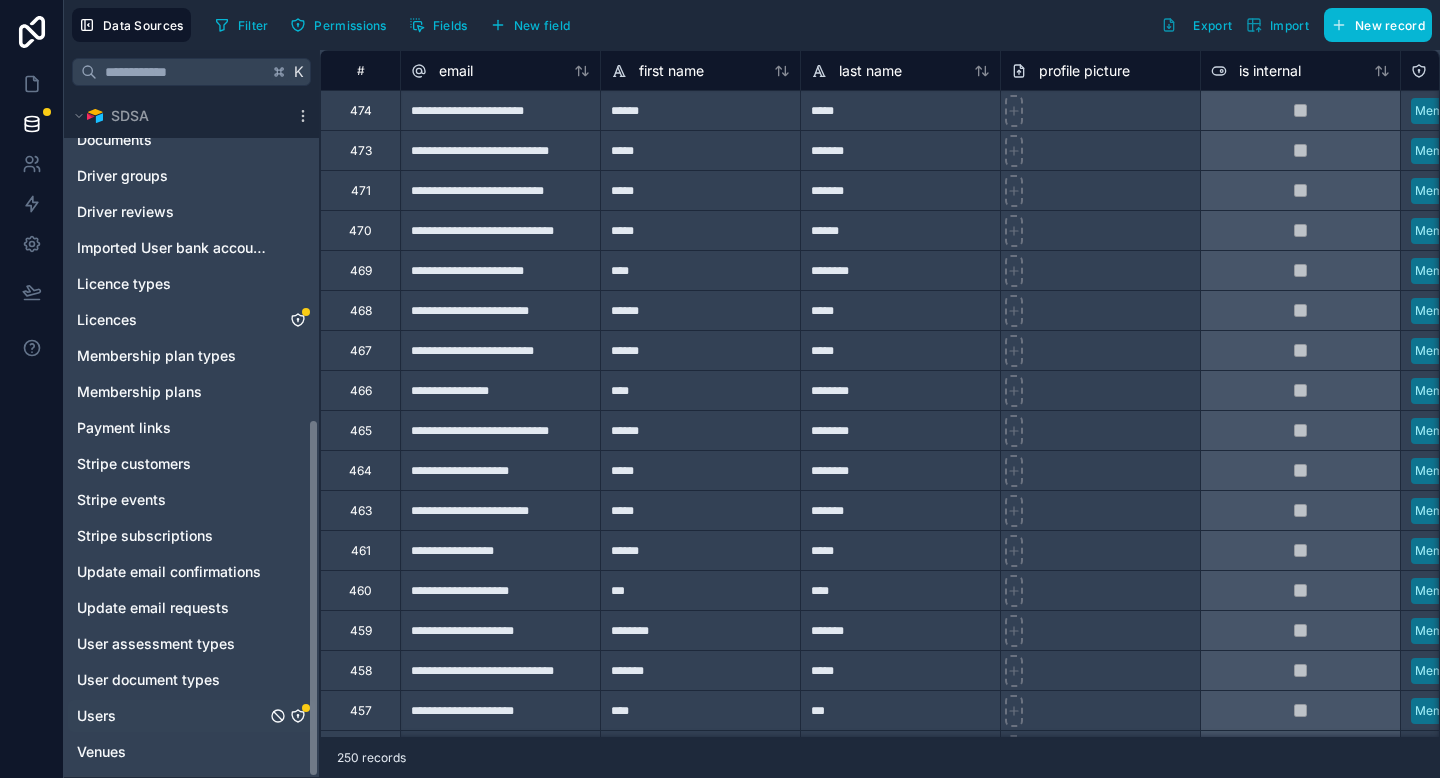 click on "Users" at bounding box center [191, 716] 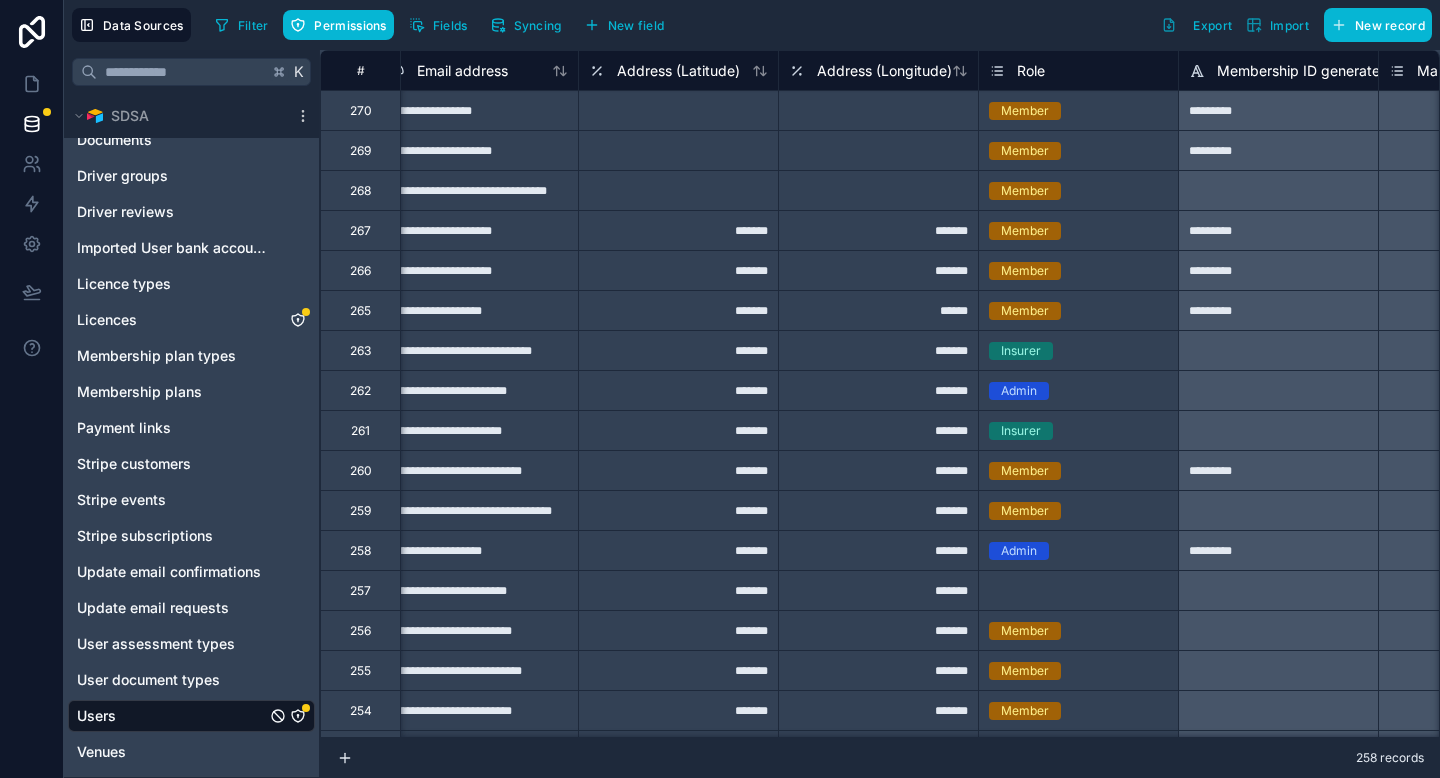 scroll, scrollTop: 0, scrollLeft: 638, axis: horizontal 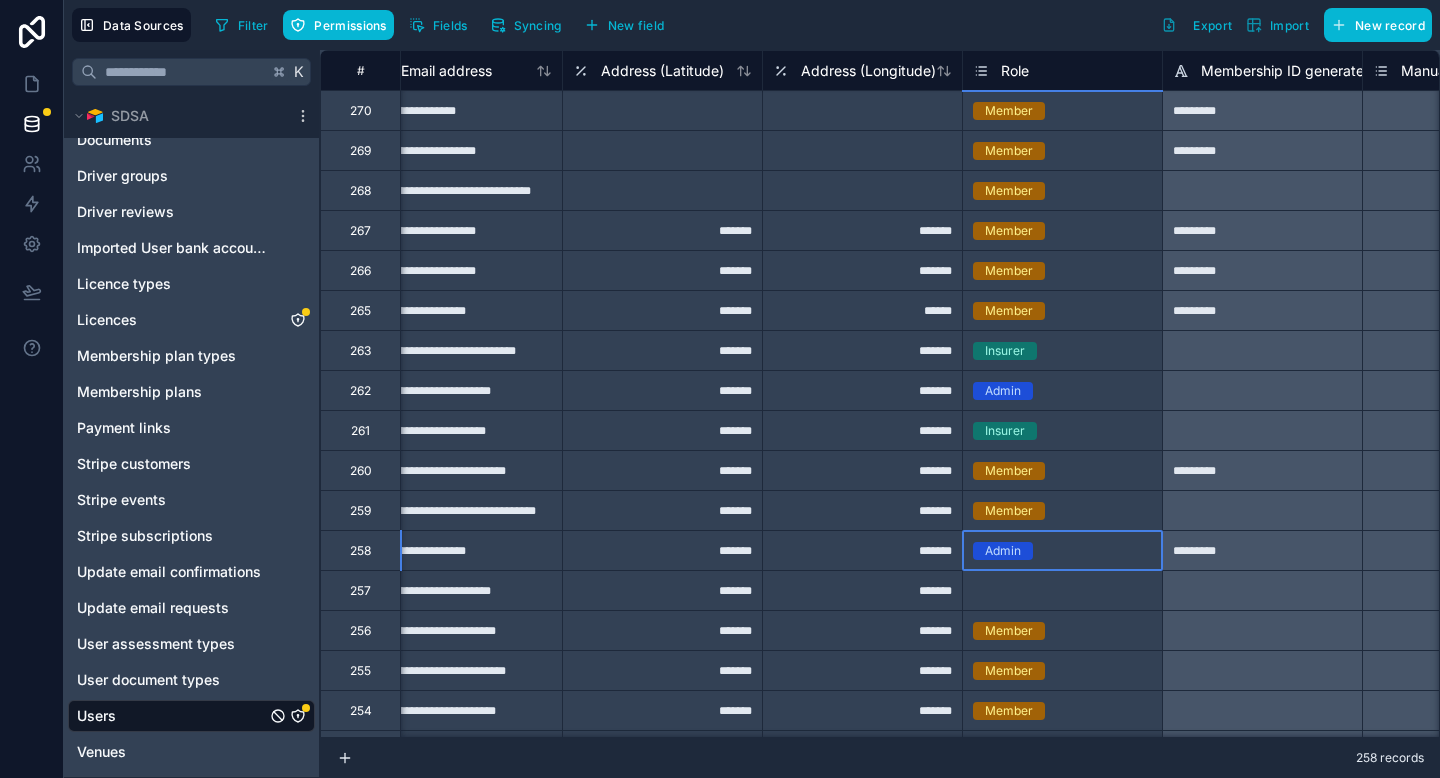 click on "Admin" at bounding box center [1003, 551] 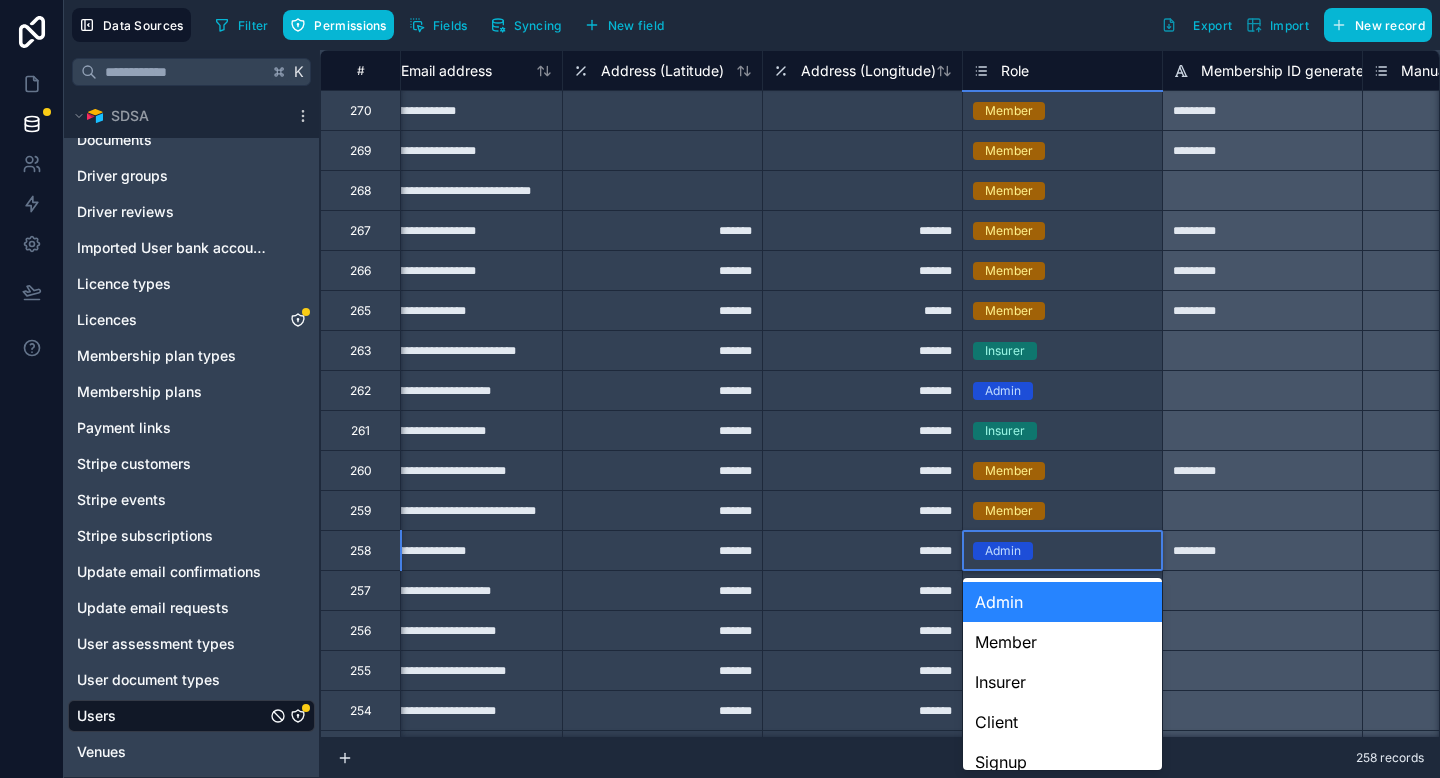 click on "Admin" at bounding box center [1062, 551] 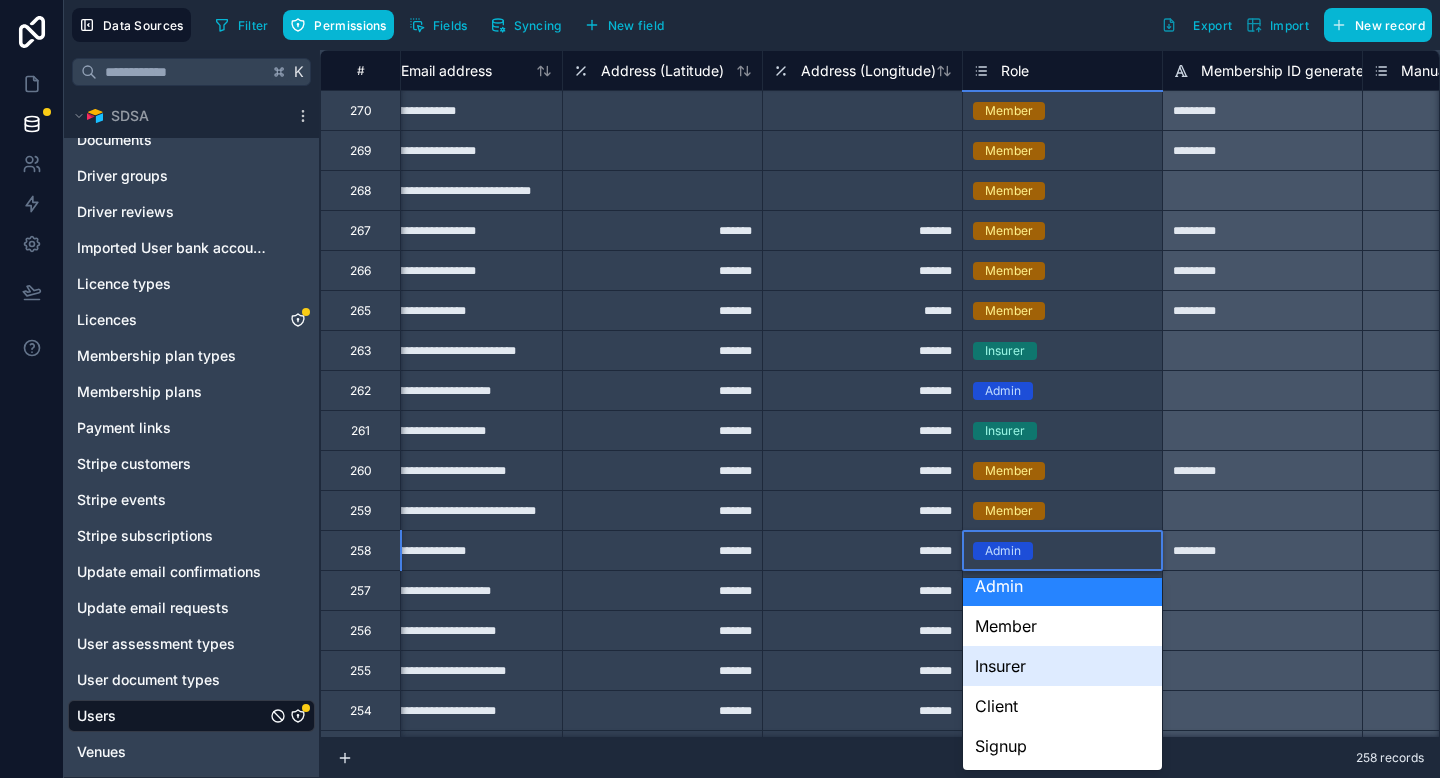 scroll, scrollTop: 0, scrollLeft: 0, axis: both 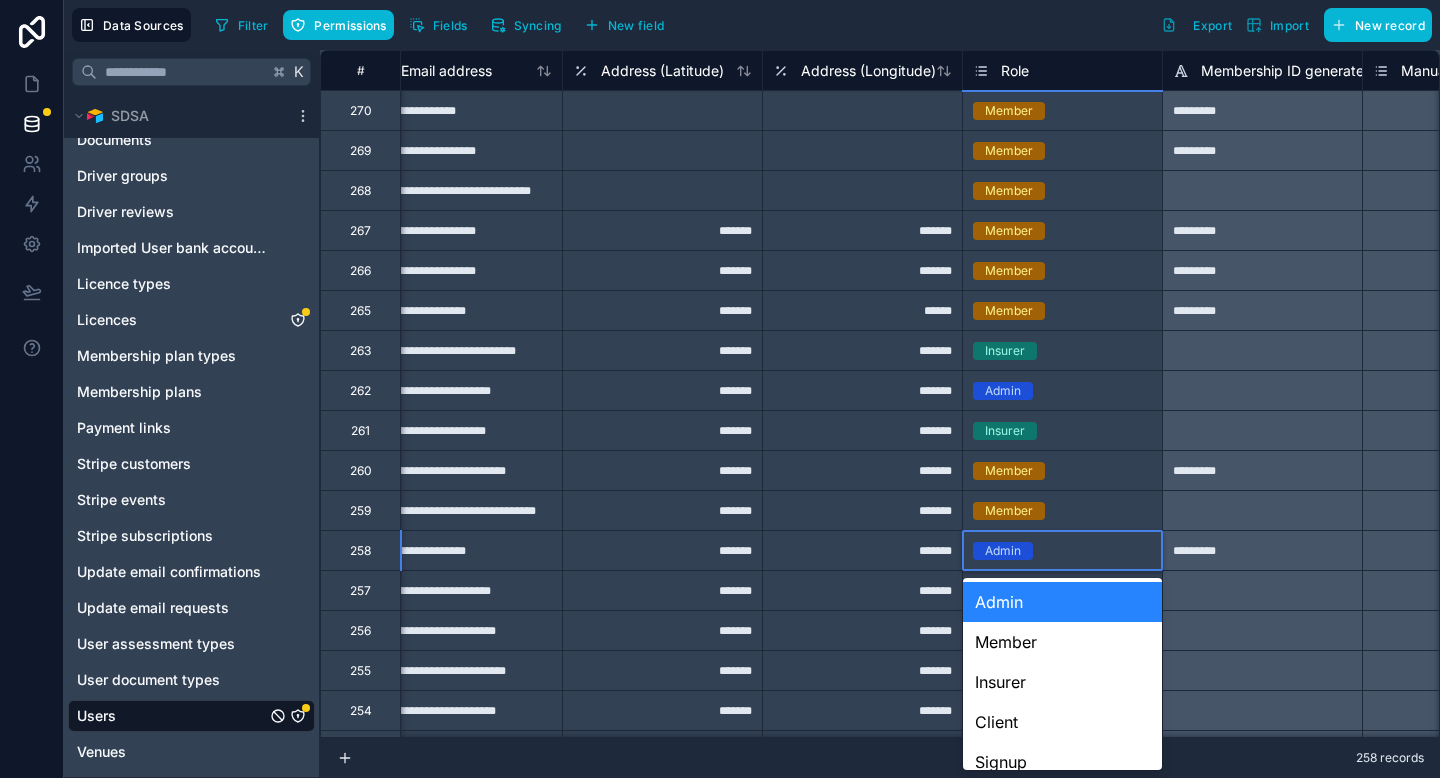 click on "Admin" at bounding box center (1062, 551) 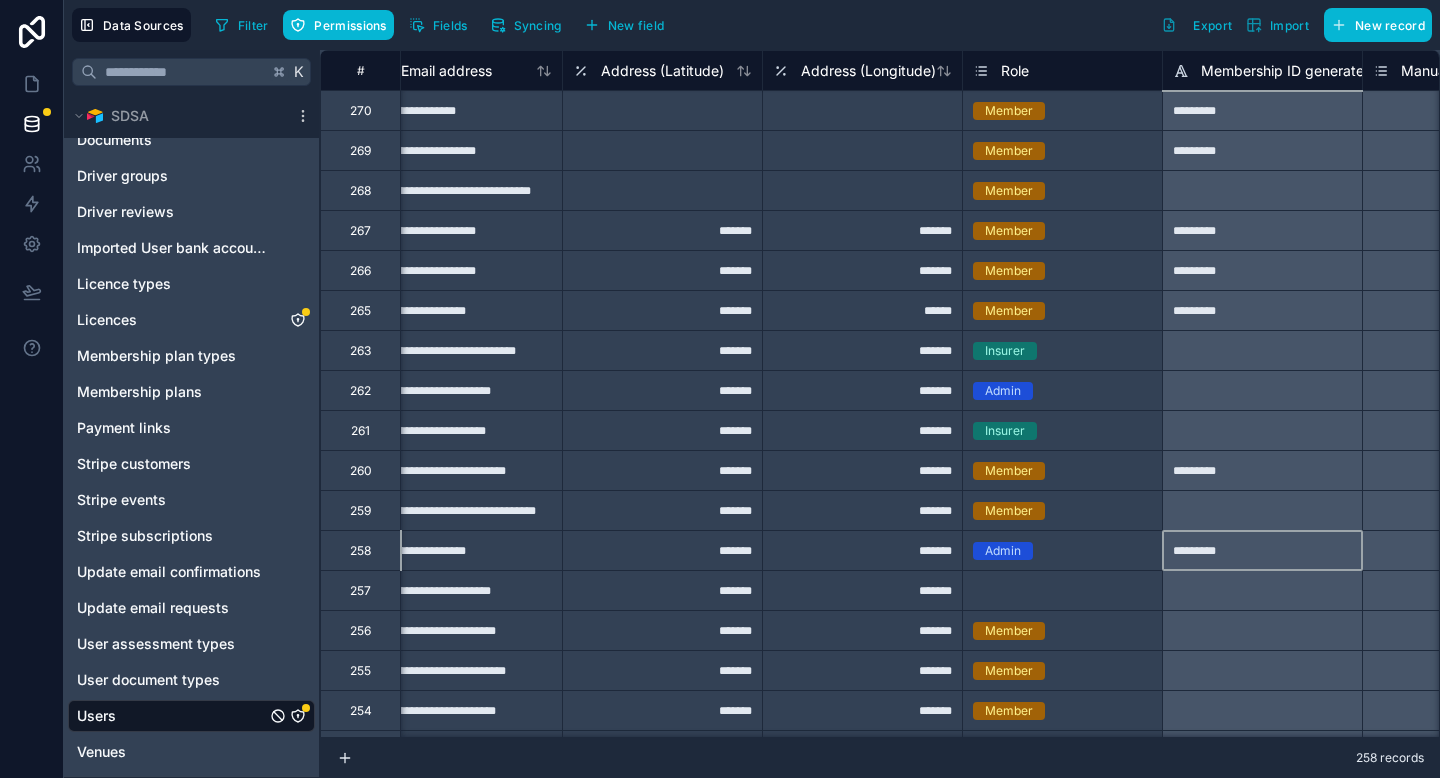click on "*********" at bounding box center (1262, 550) 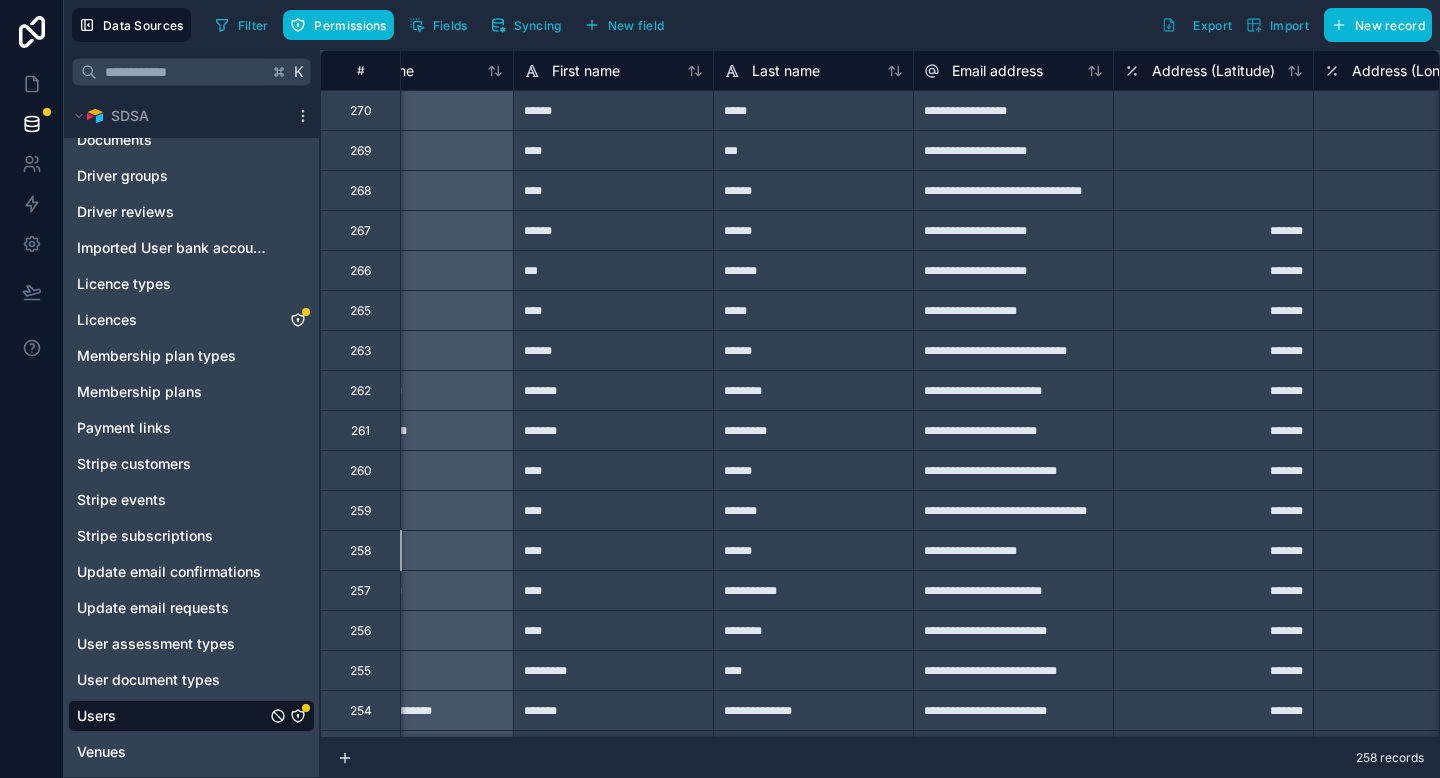 scroll, scrollTop: 0, scrollLeft: 0, axis: both 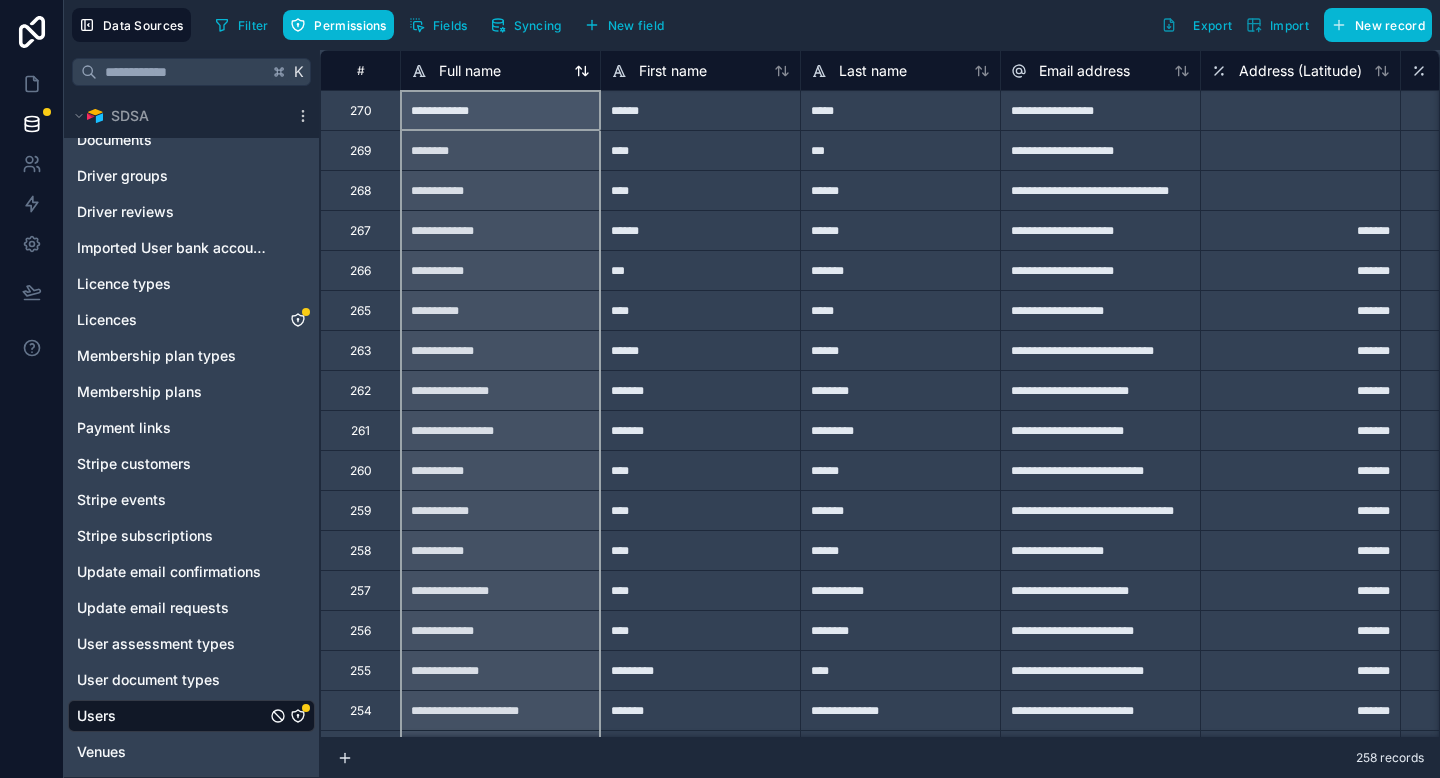 click on "Full name" at bounding box center (470, 71) 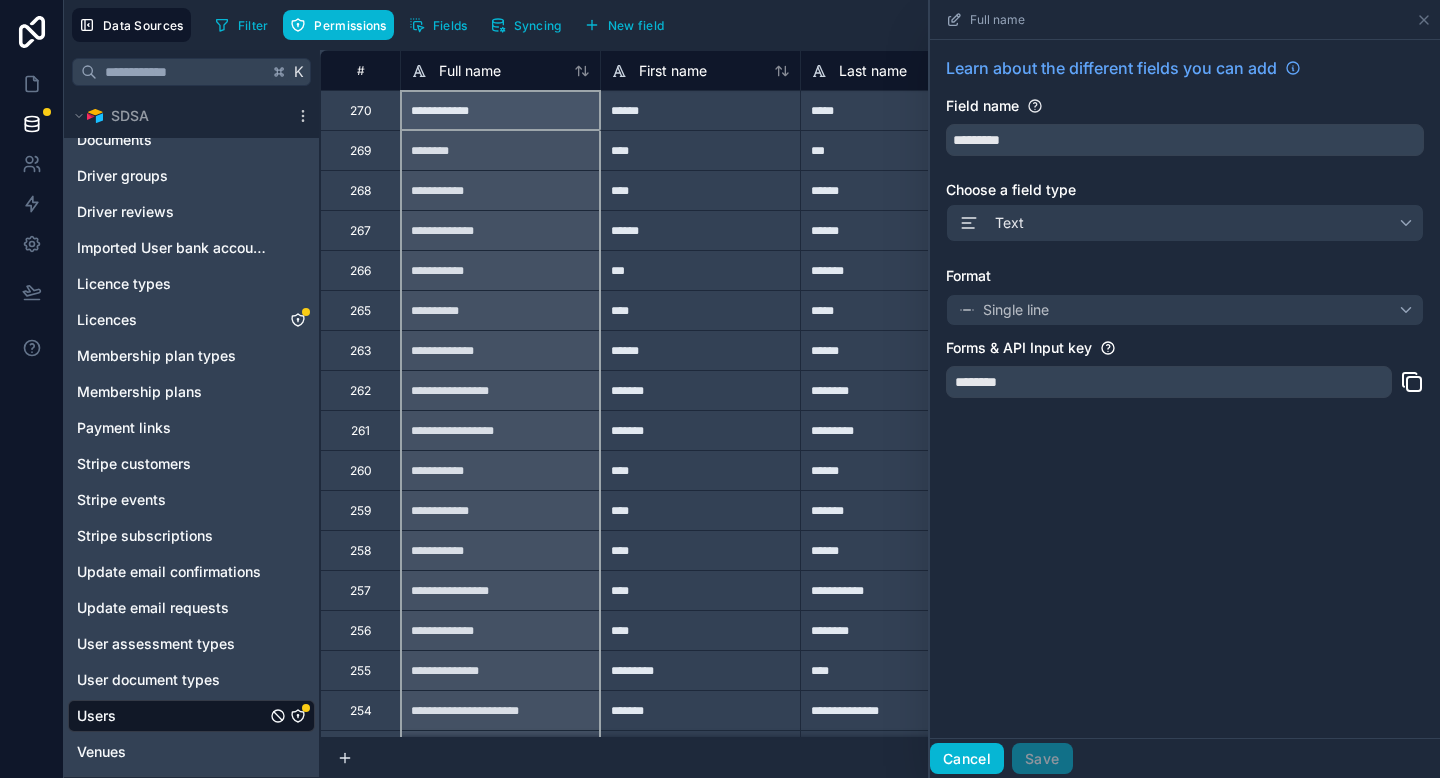 click on "Cancel" at bounding box center (967, 759) 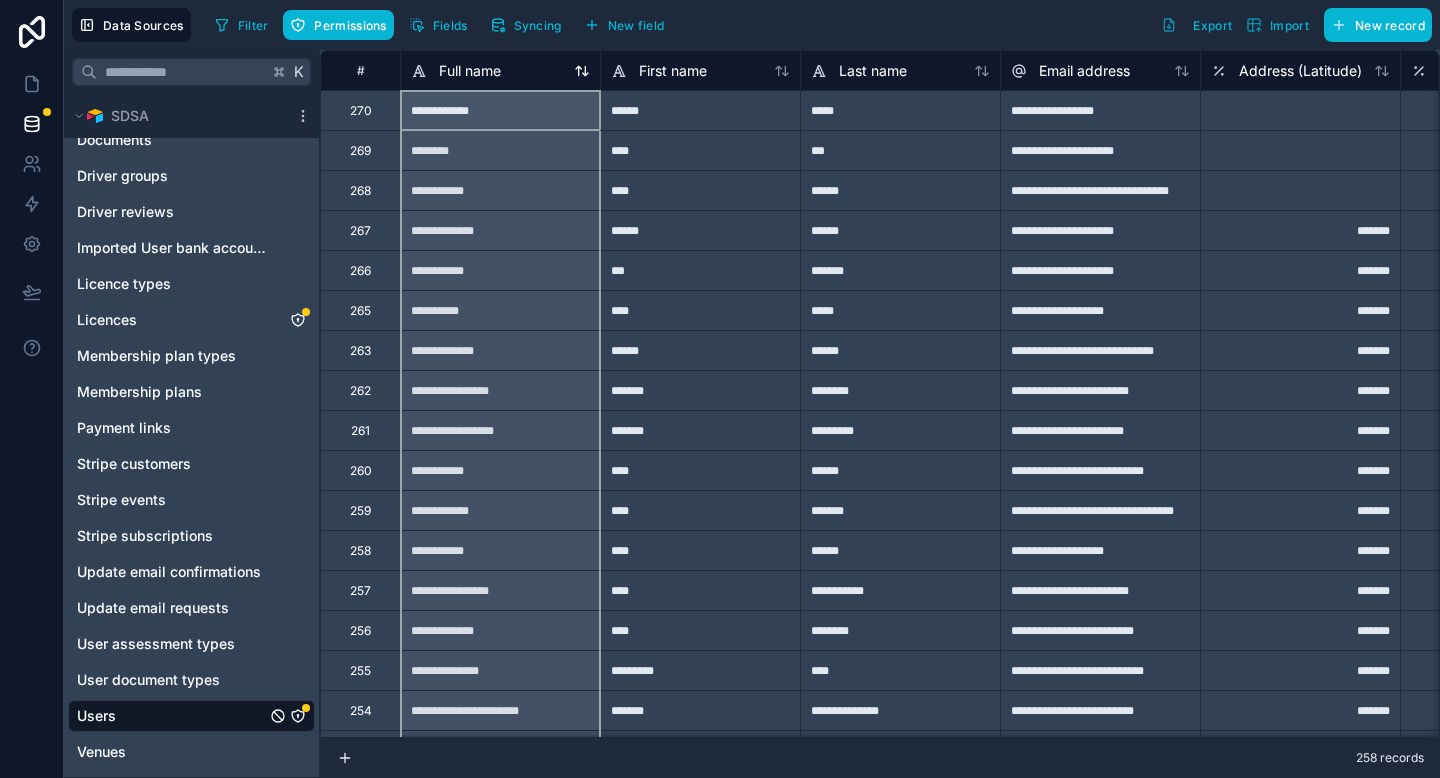 click 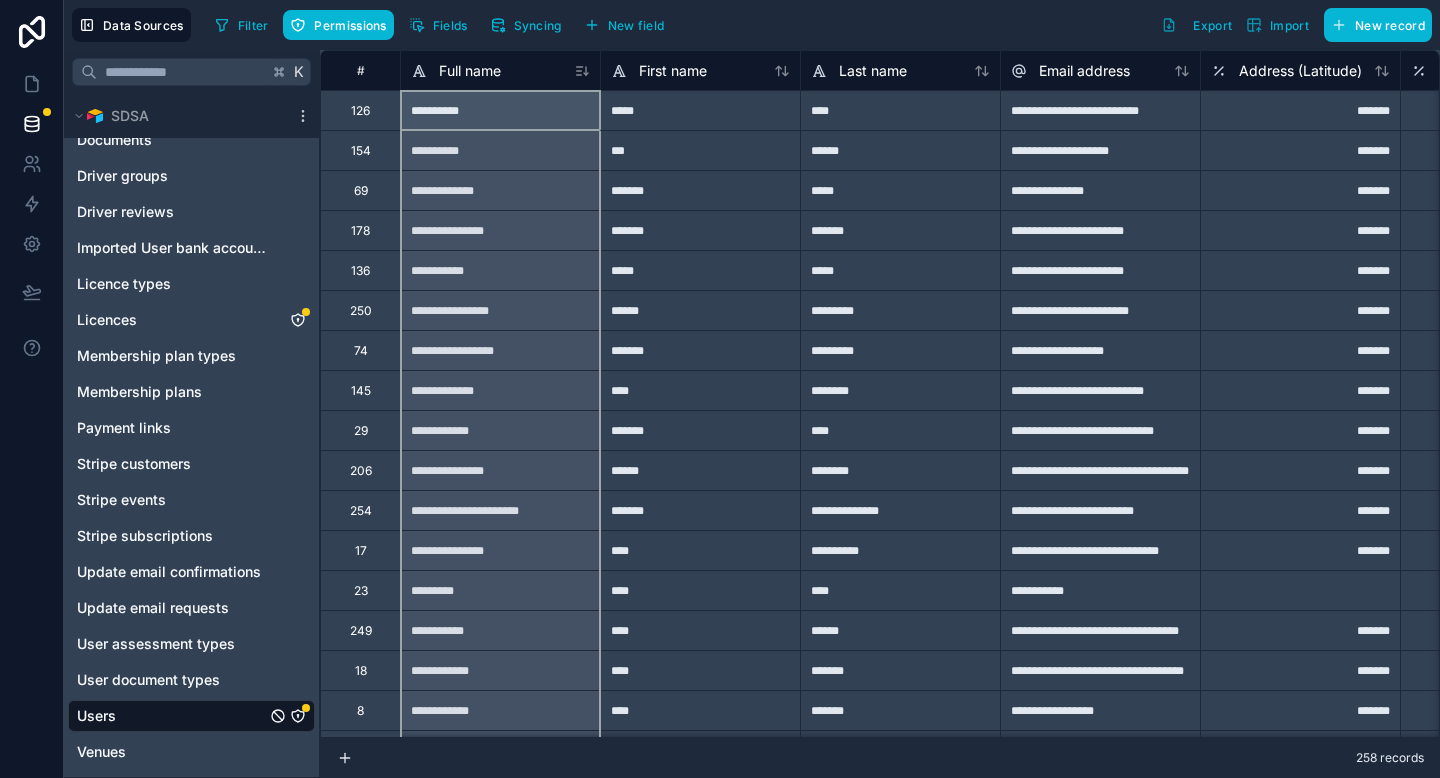 click 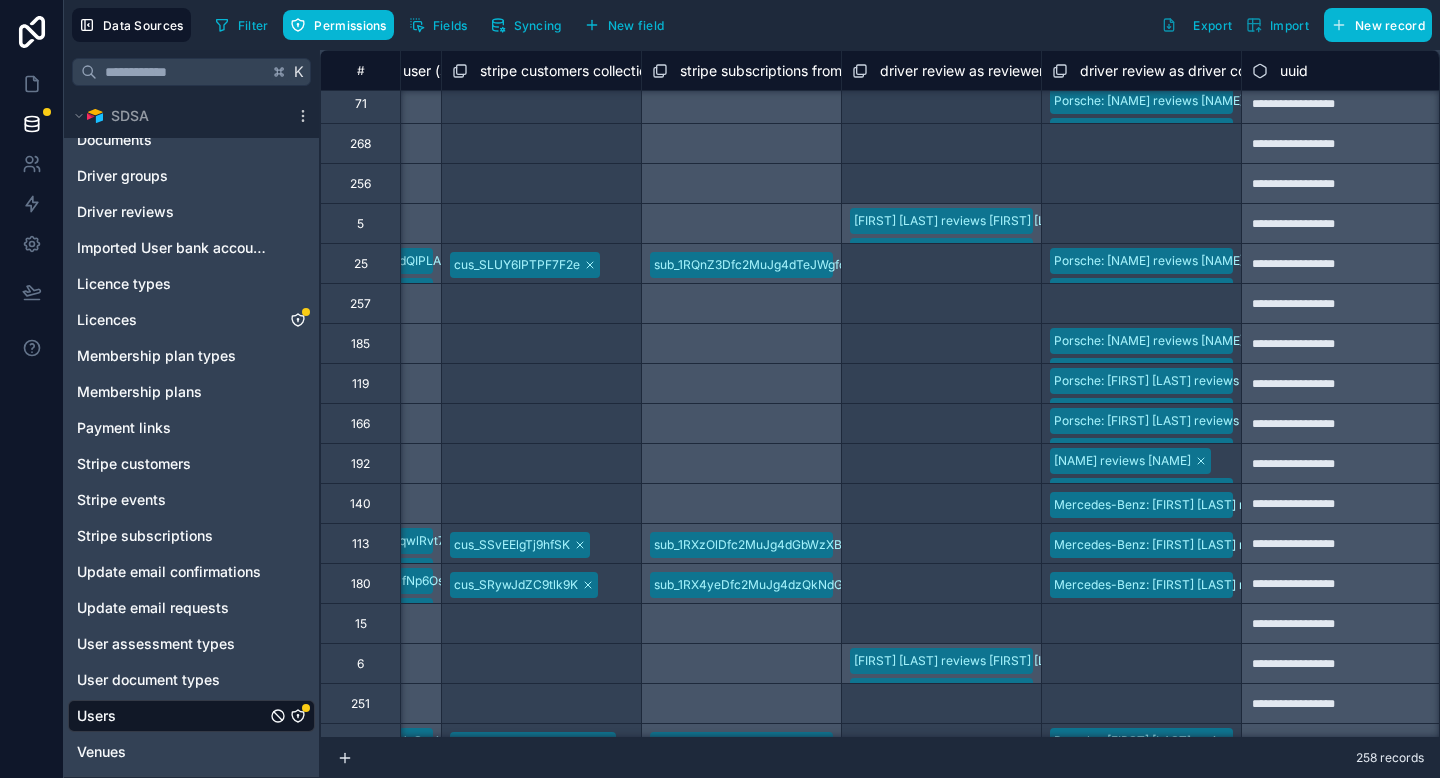 scroll, scrollTop: 87, scrollLeft: 37961, axis: both 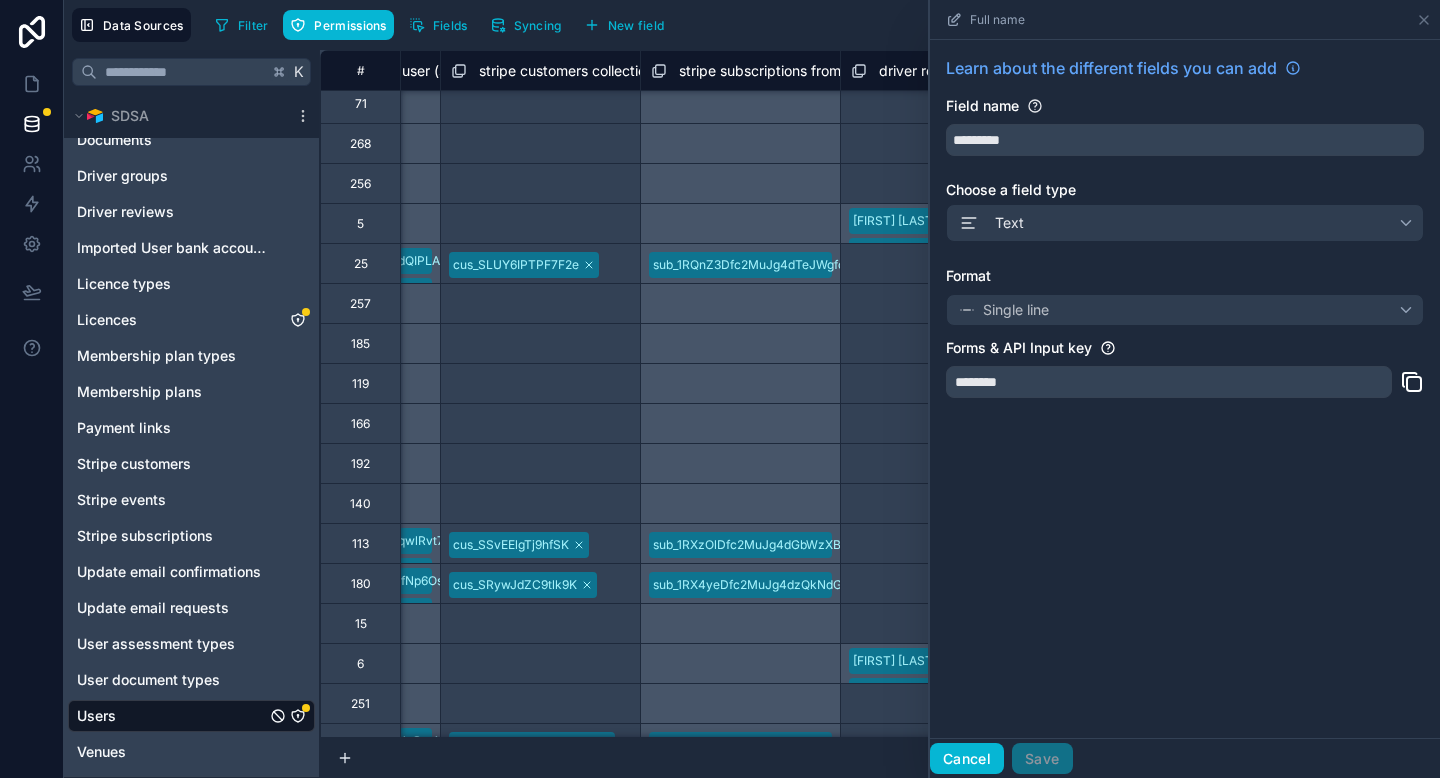 click on "Cancel" at bounding box center [967, 759] 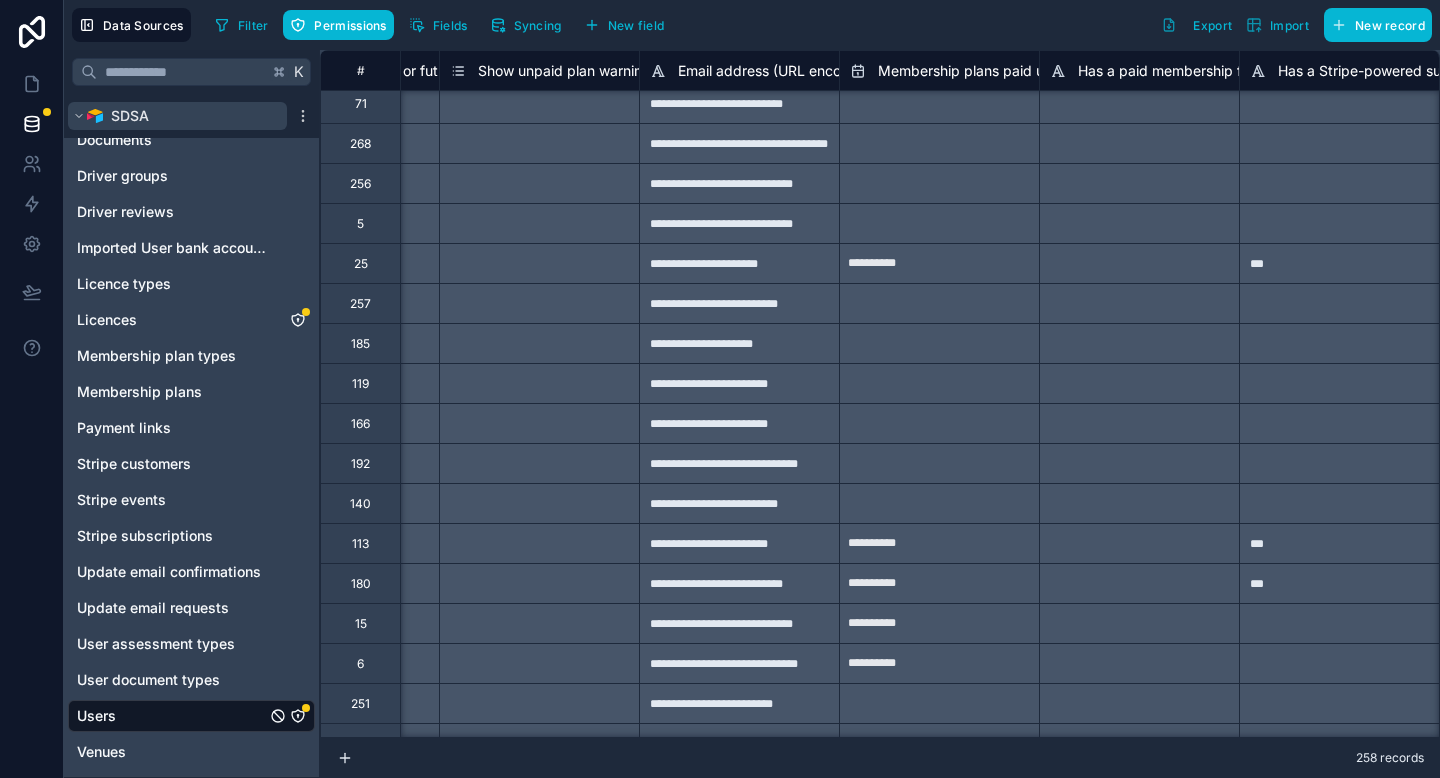 scroll, scrollTop: 87, scrollLeft: 24490, axis: both 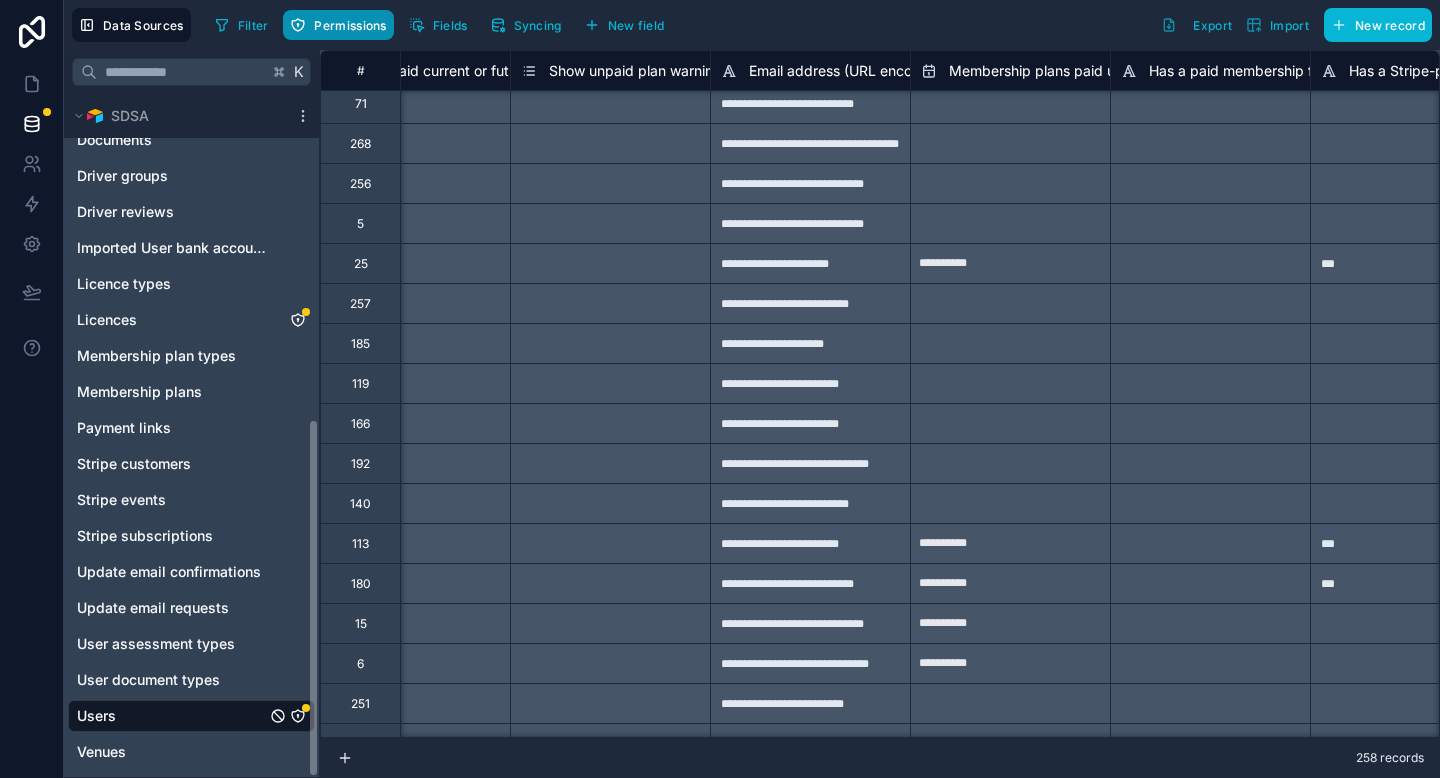click on "Permissions" at bounding box center [338, 25] 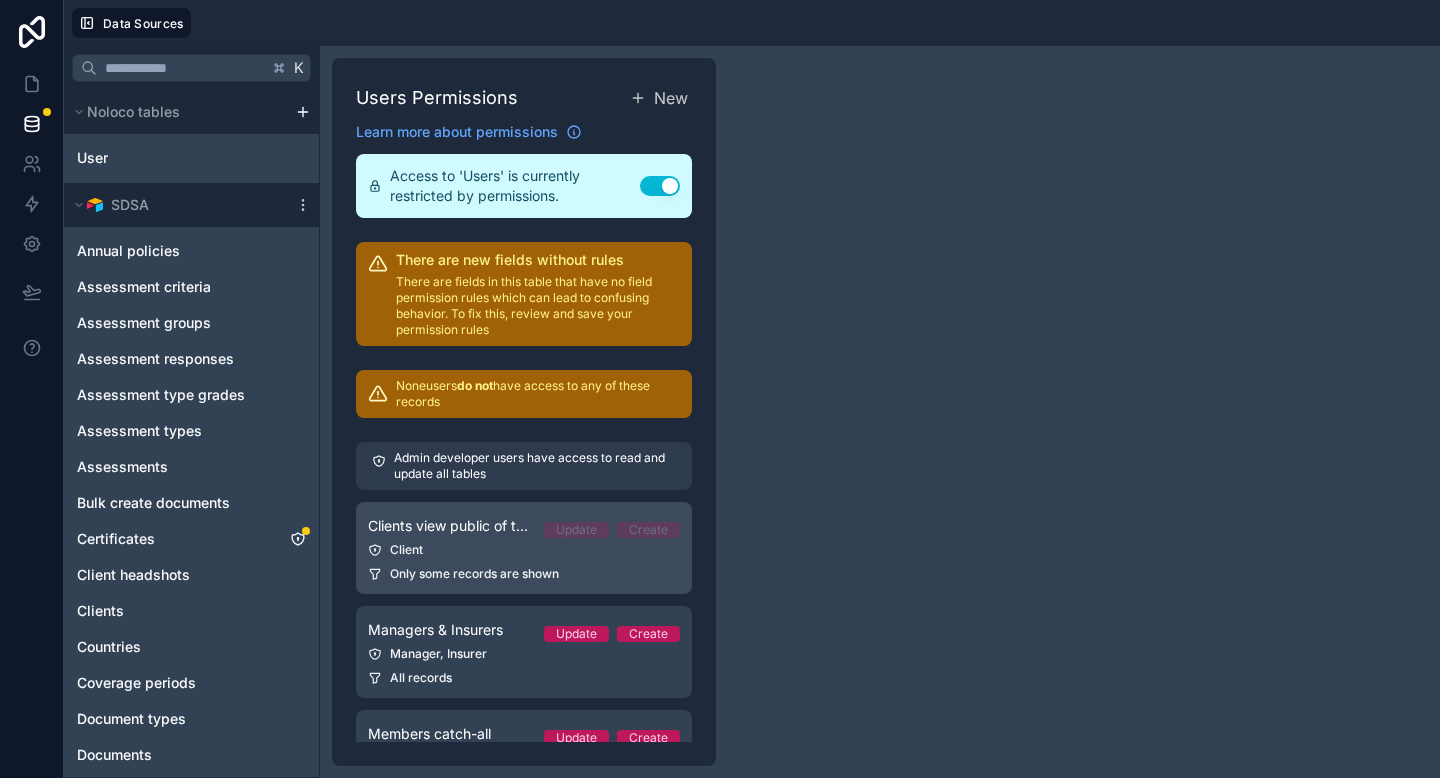 scroll, scrollTop: 72, scrollLeft: 0, axis: vertical 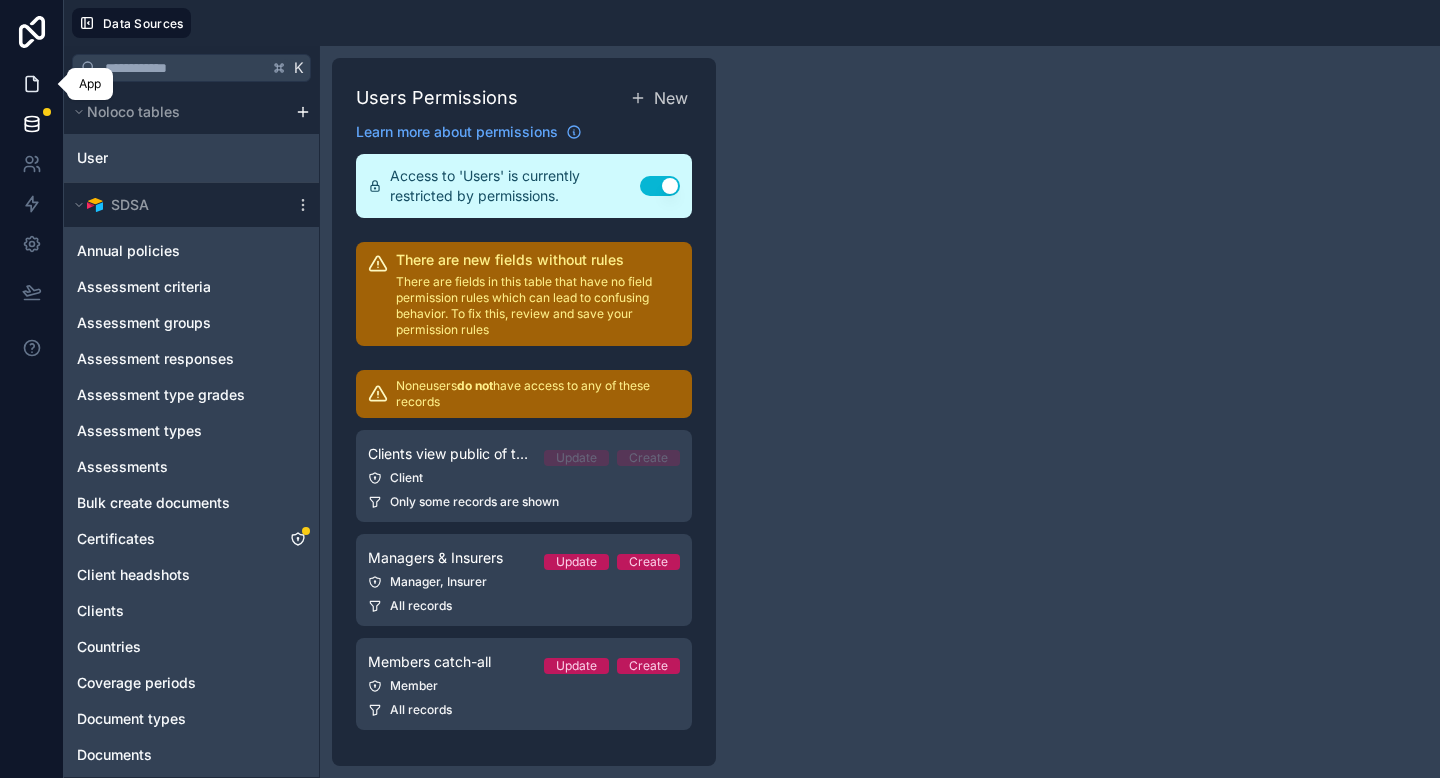 click 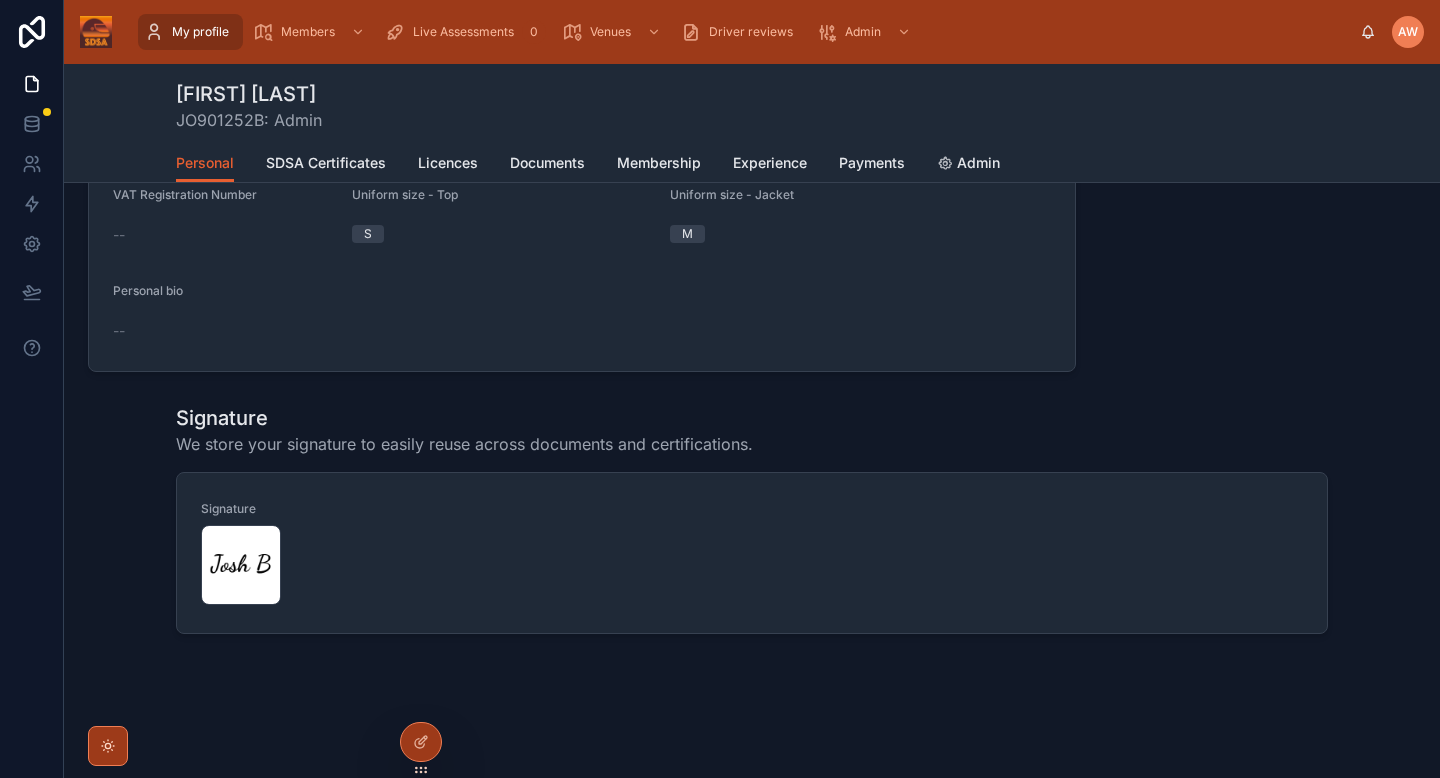 scroll, scrollTop: 0, scrollLeft: 0, axis: both 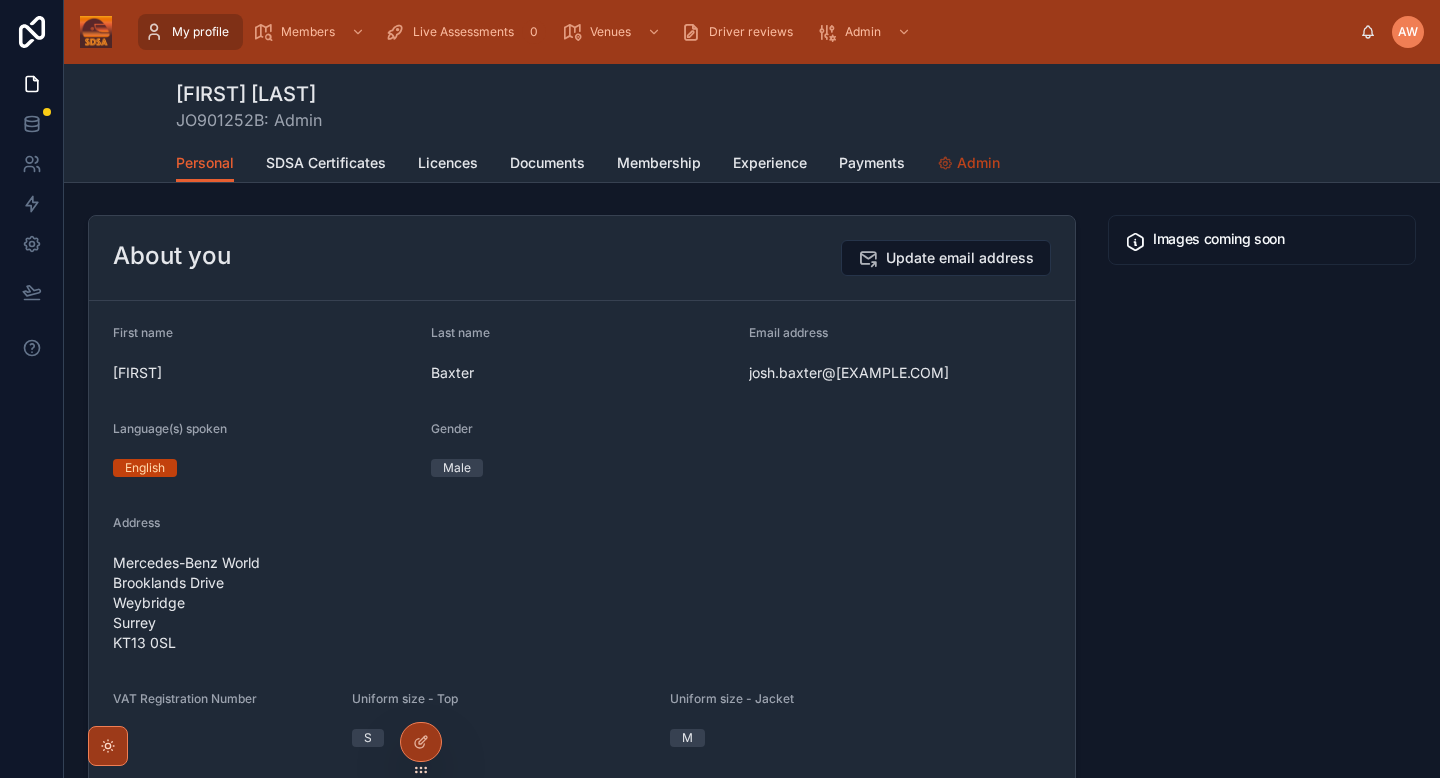 click on "Admin" at bounding box center (978, 163) 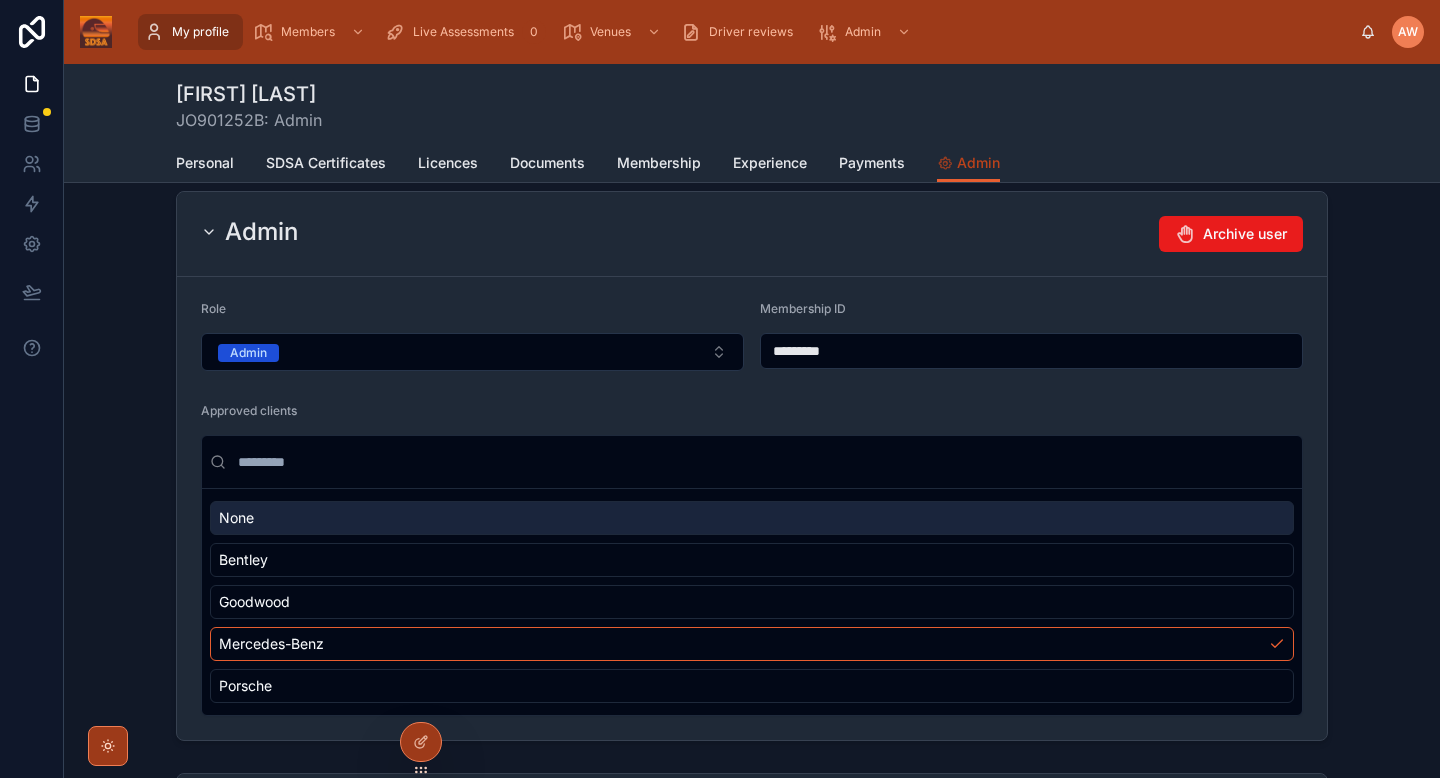 scroll, scrollTop: 0, scrollLeft: 0, axis: both 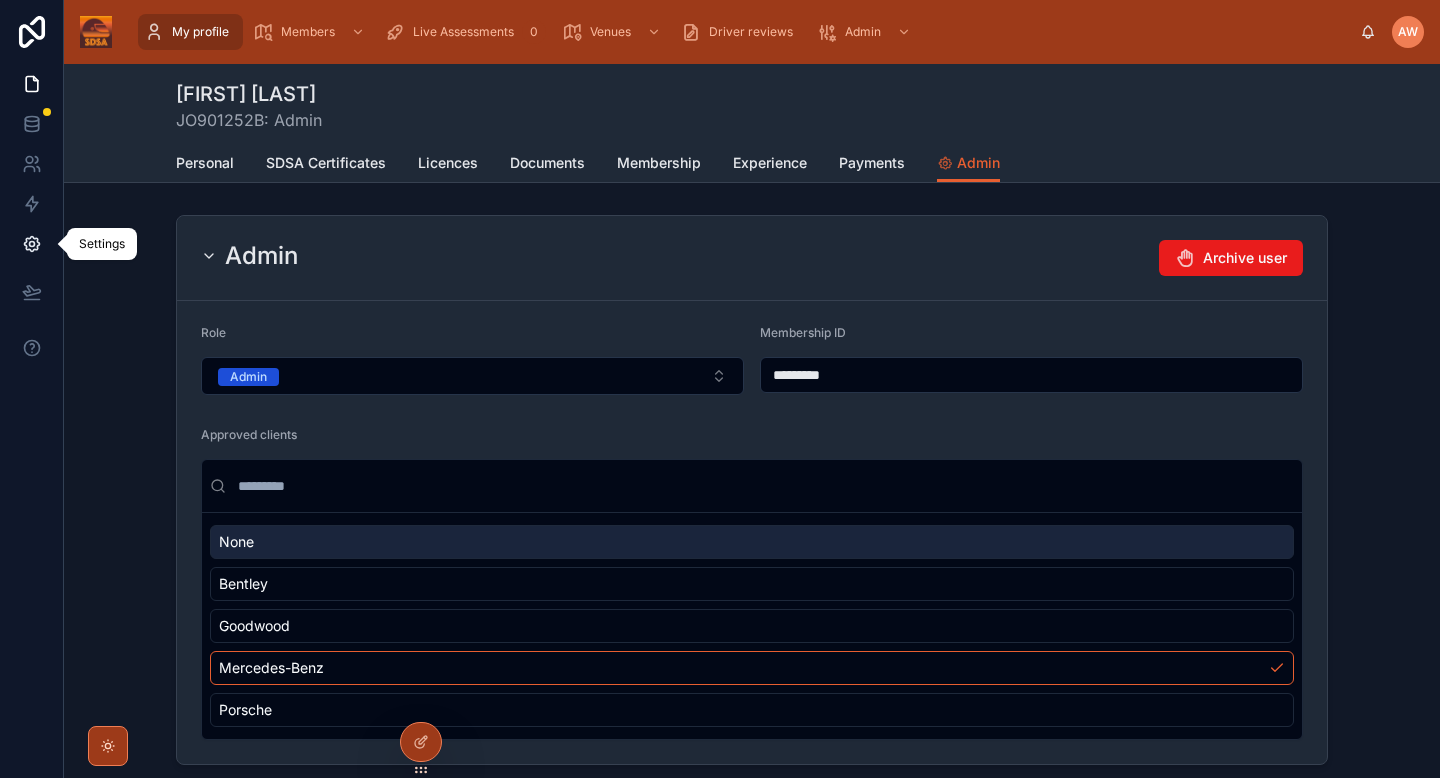 click 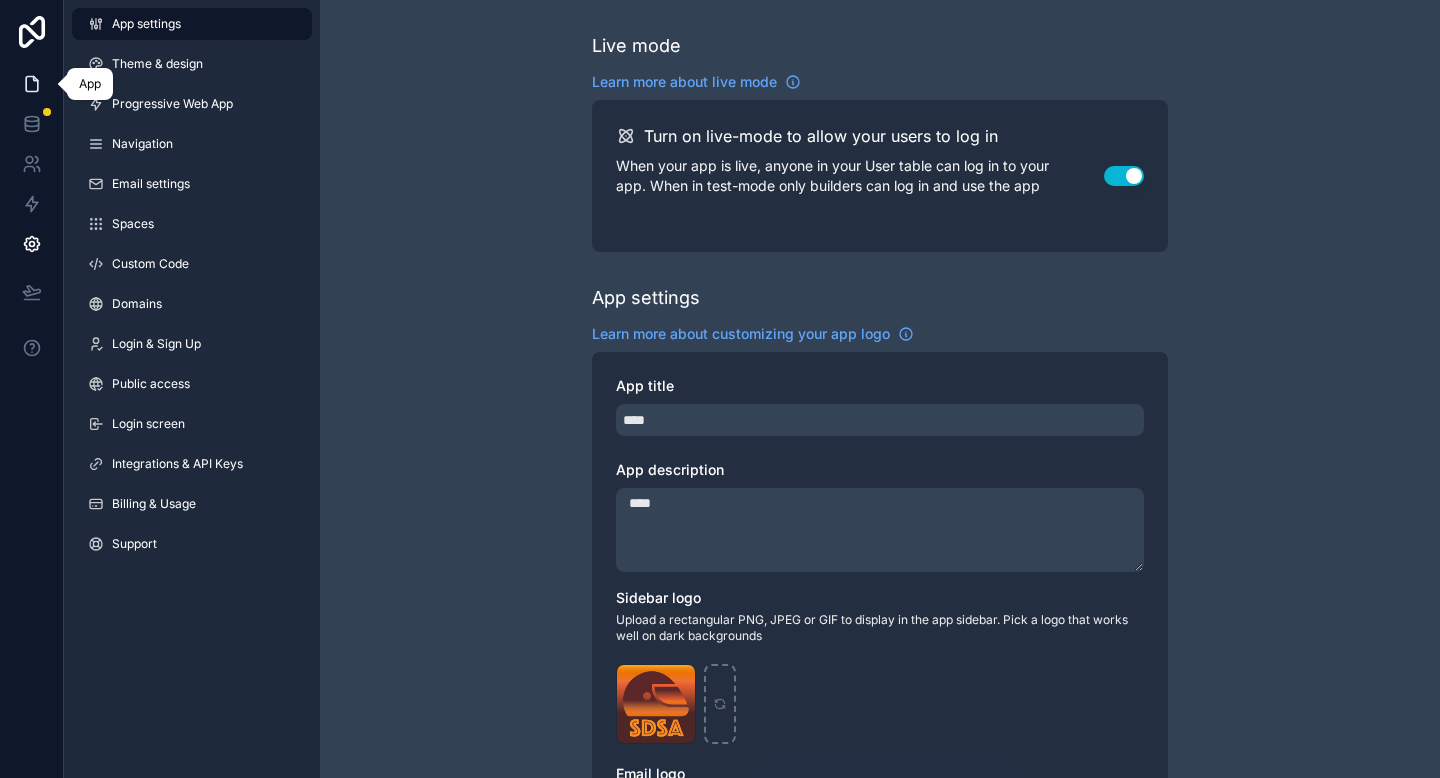 click at bounding box center [31, 84] 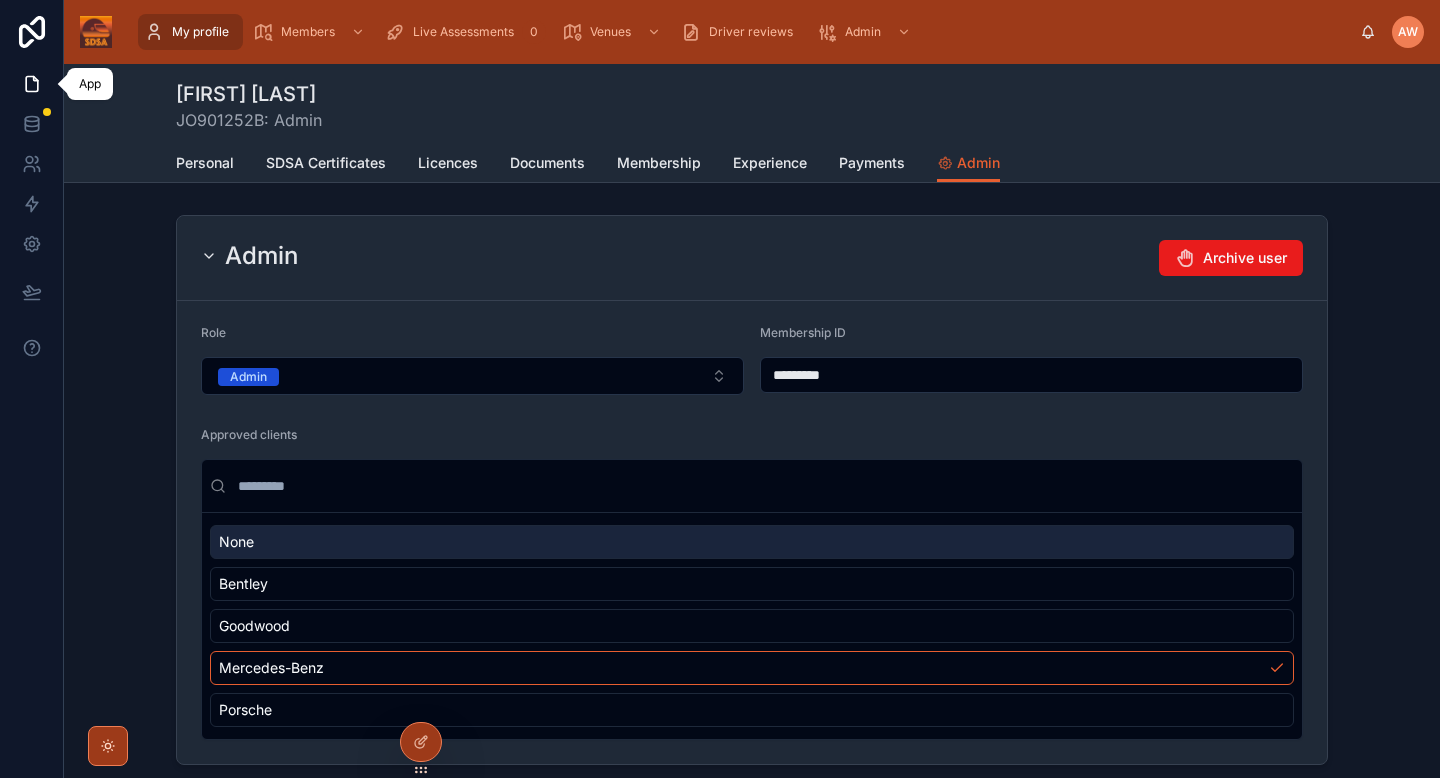 scroll, scrollTop: 257, scrollLeft: 0, axis: vertical 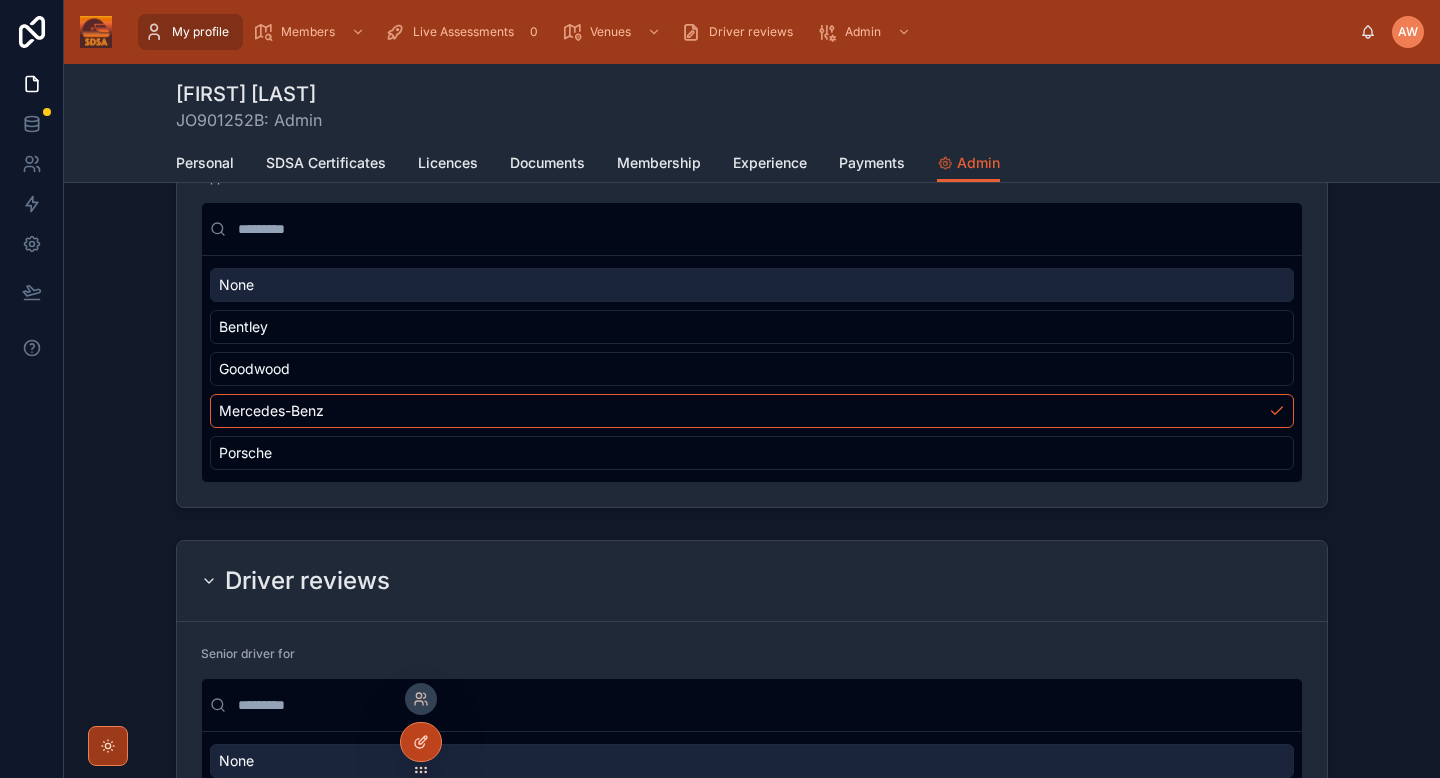 click at bounding box center [421, 742] 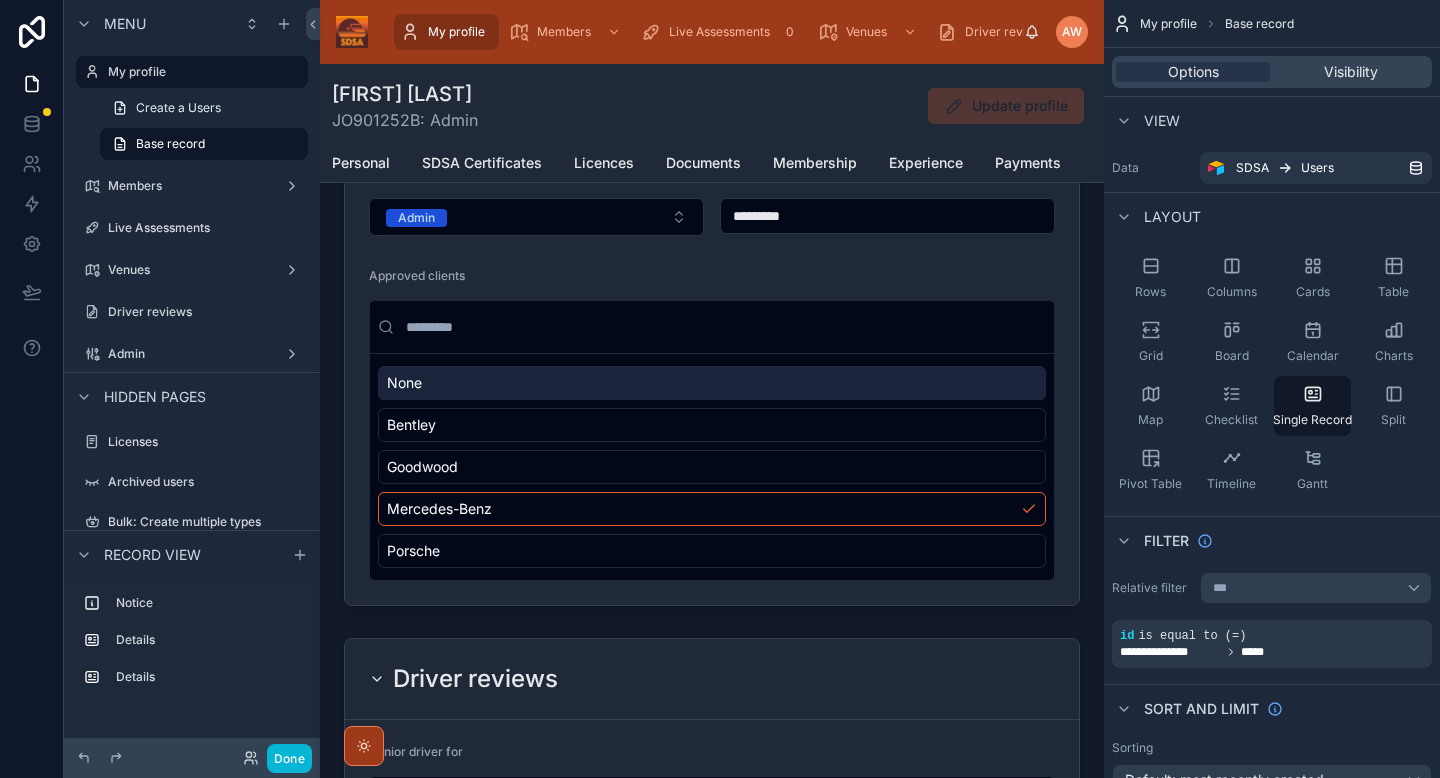 scroll, scrollTop: 355, scrollLeft: 0, axis: vertical 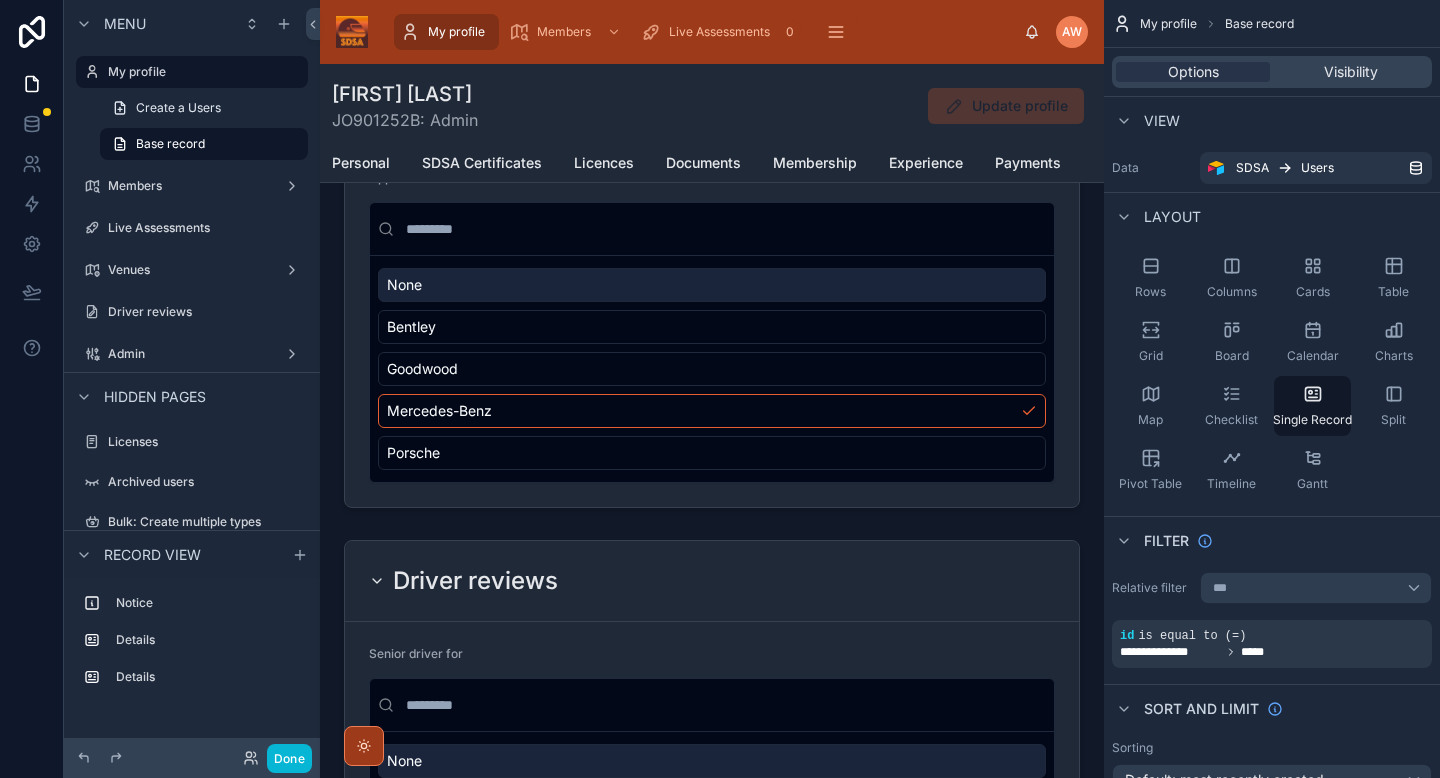 click on "Personal SDSA Certificates Licences Documents Membership Experience Payments Admin Settings" at bounding box center (712, 163) 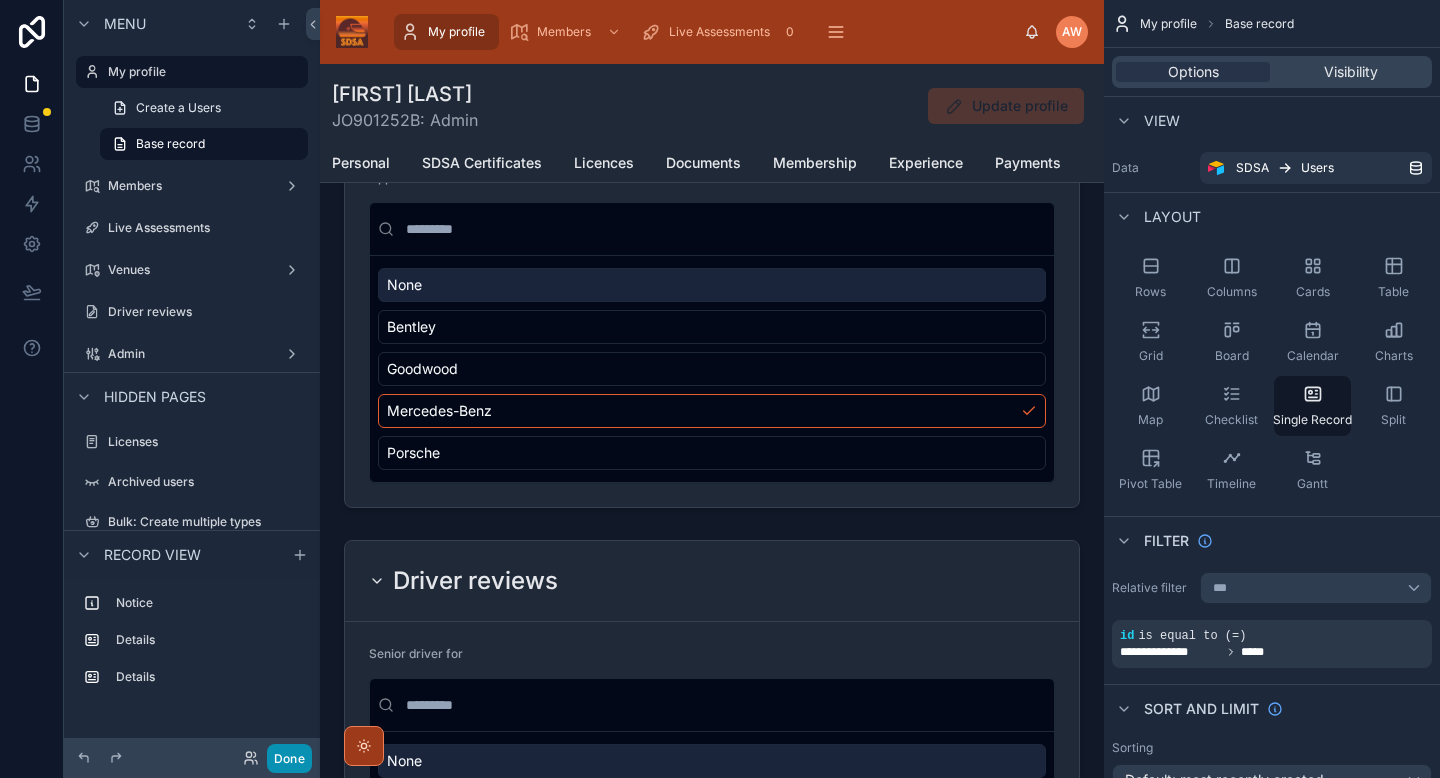 click on "Done" at bounding box center (289, 758) 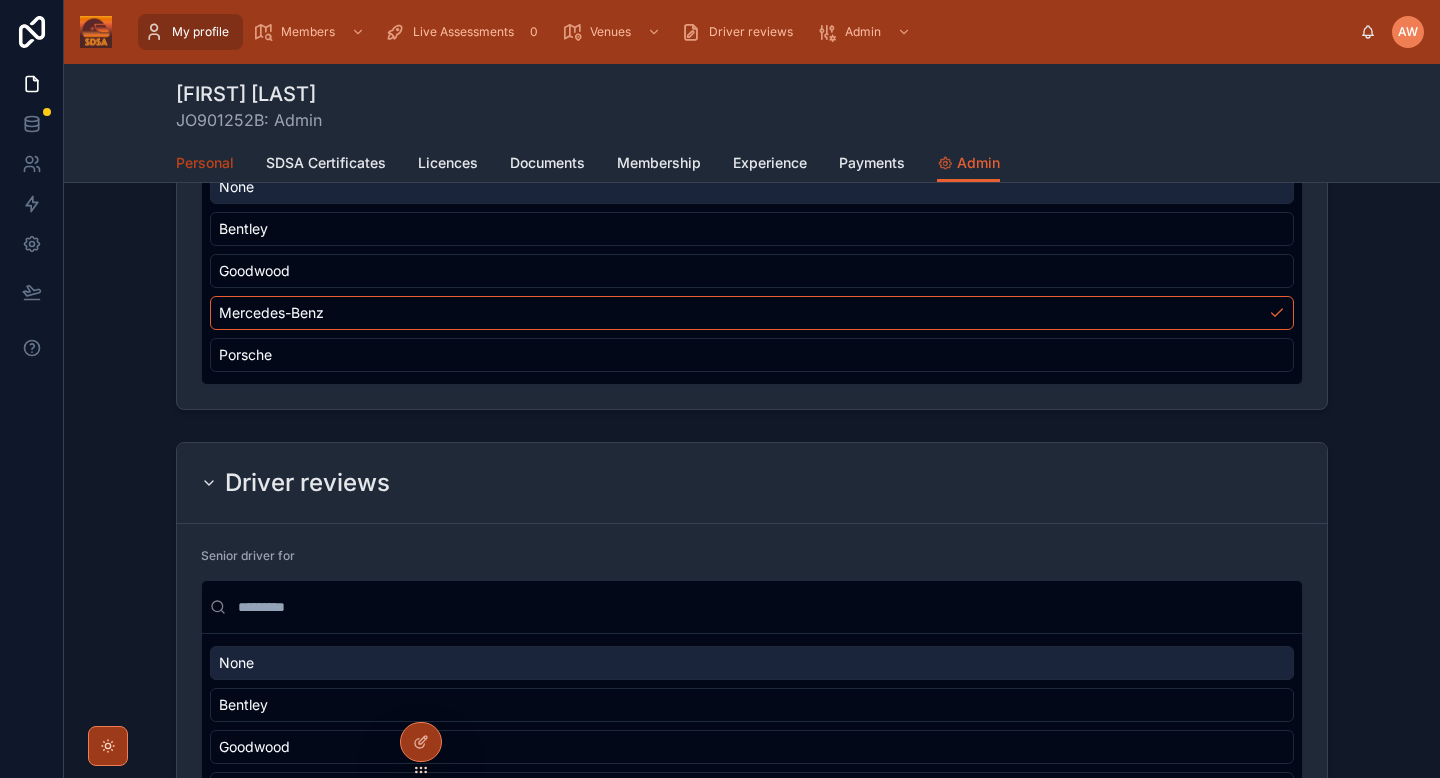 click on "Personal" at bounding box center (205, 163) 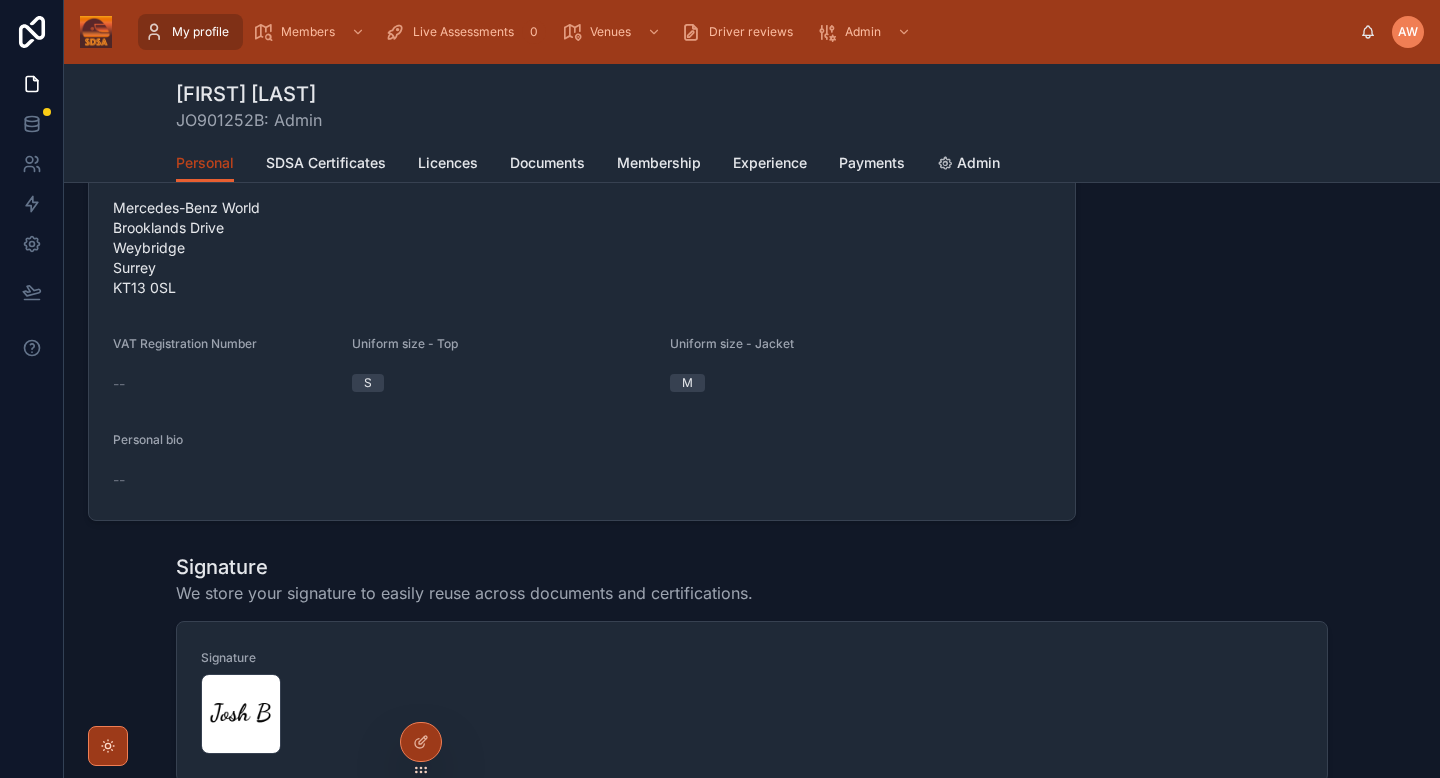 scroll, scrollTop: 0, scrollLeft: 0, axis: both 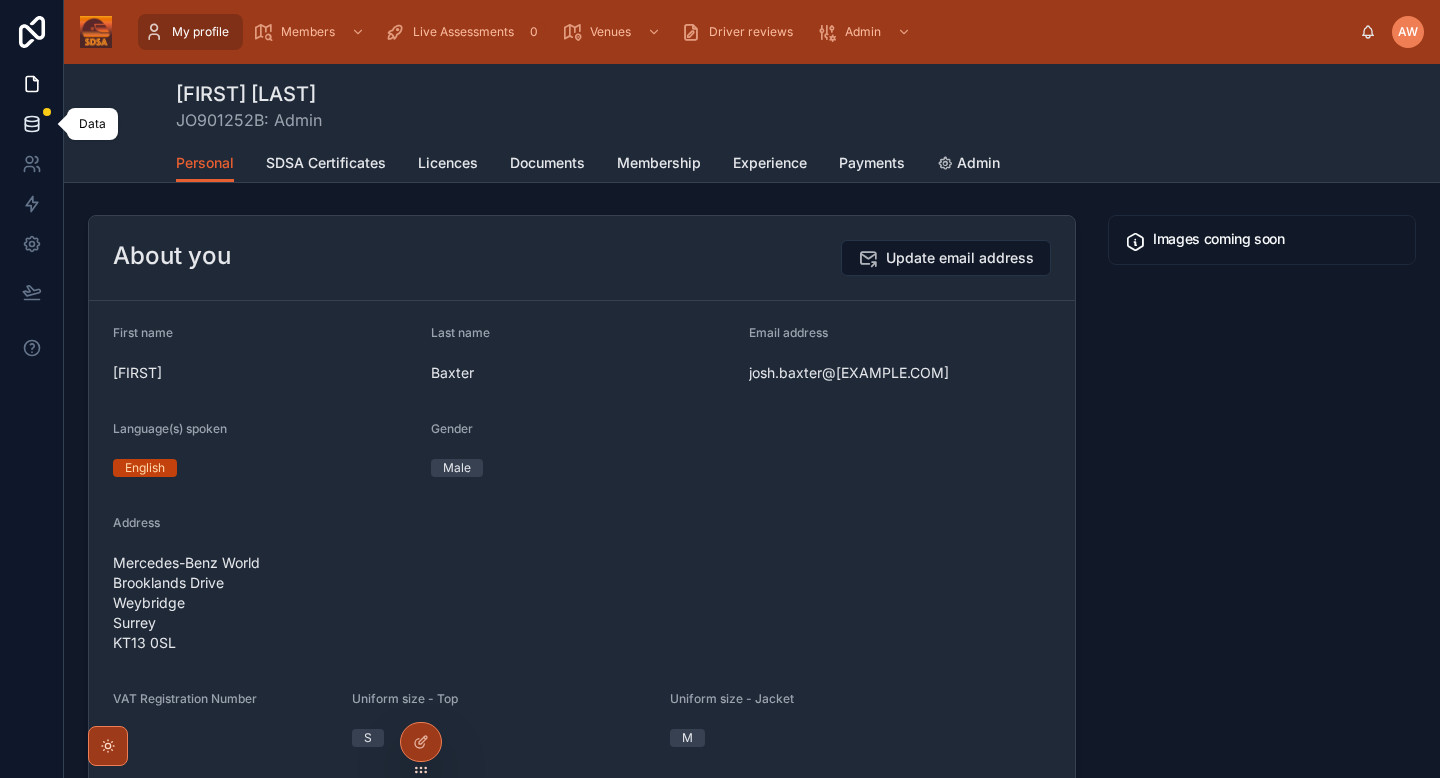 click 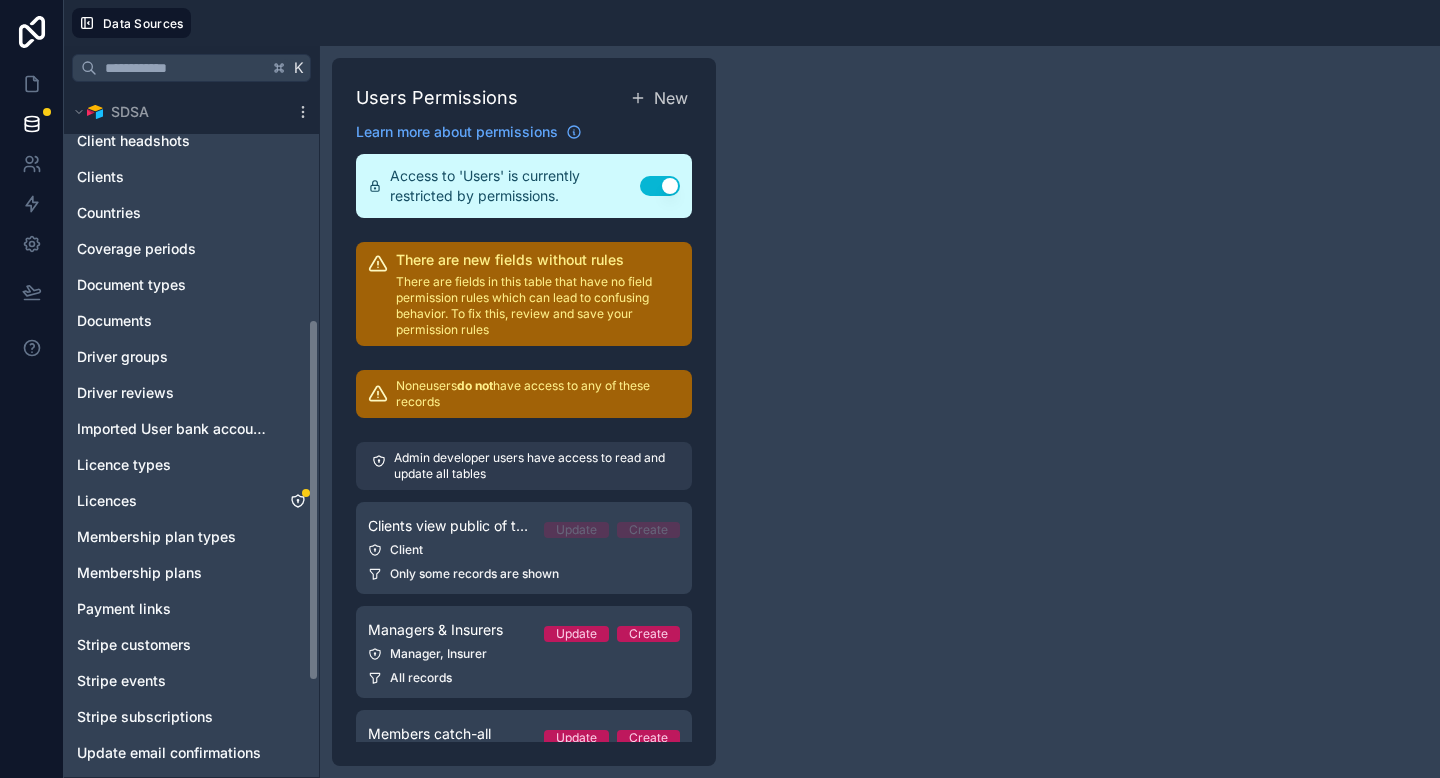 scroll, scrollTop: 0, scrollLeft: 0, axis: both 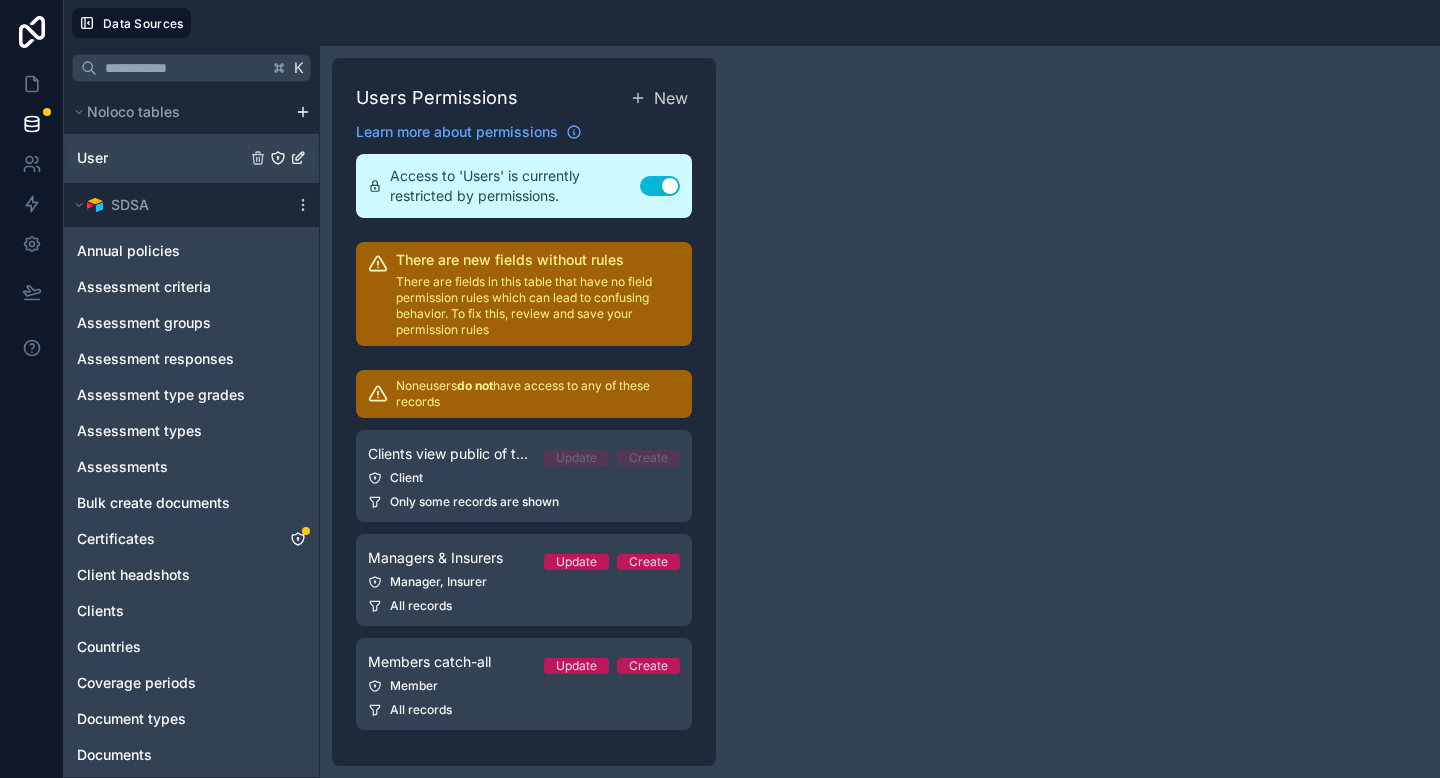 click on "User" at bounding box center [191, 158] 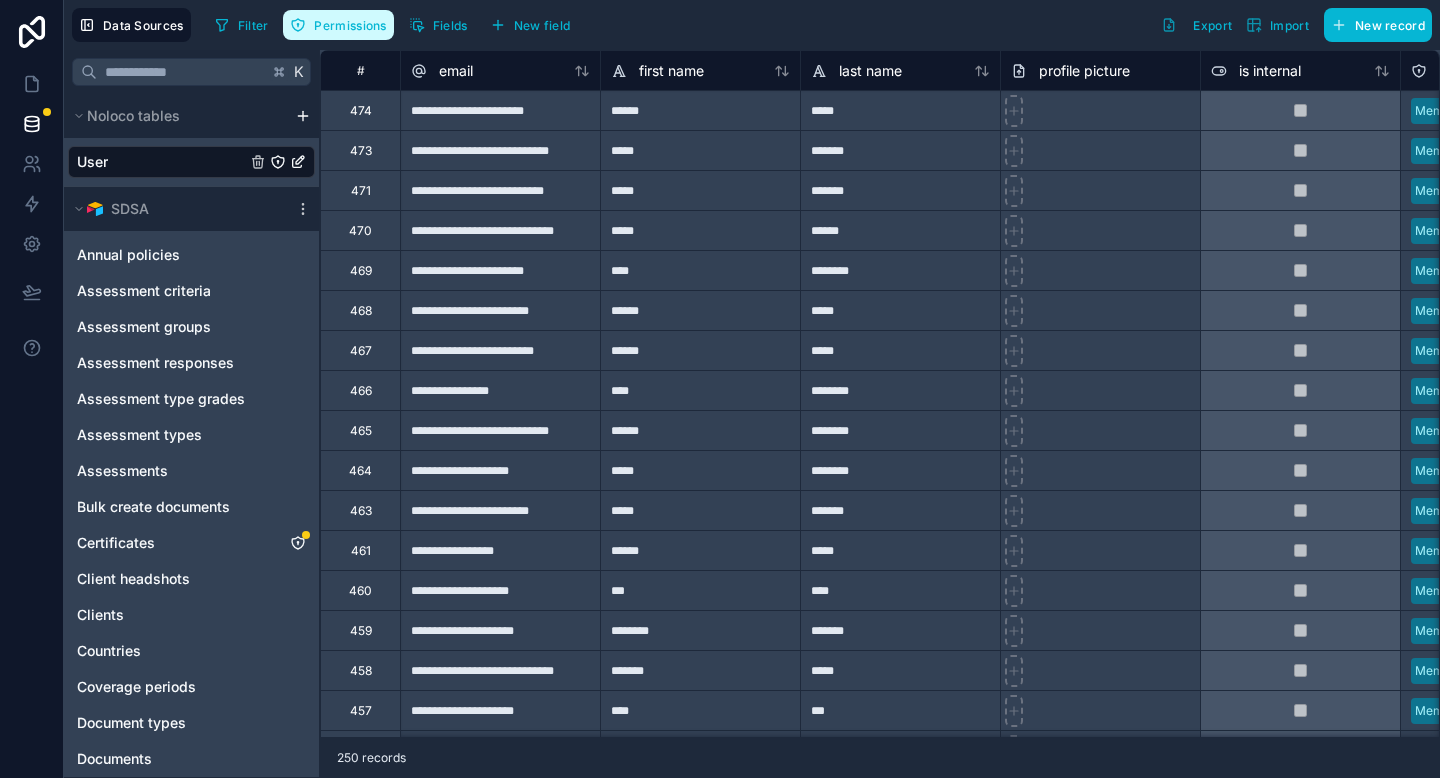 click on "Permissions" at bounding box center [350, 25] 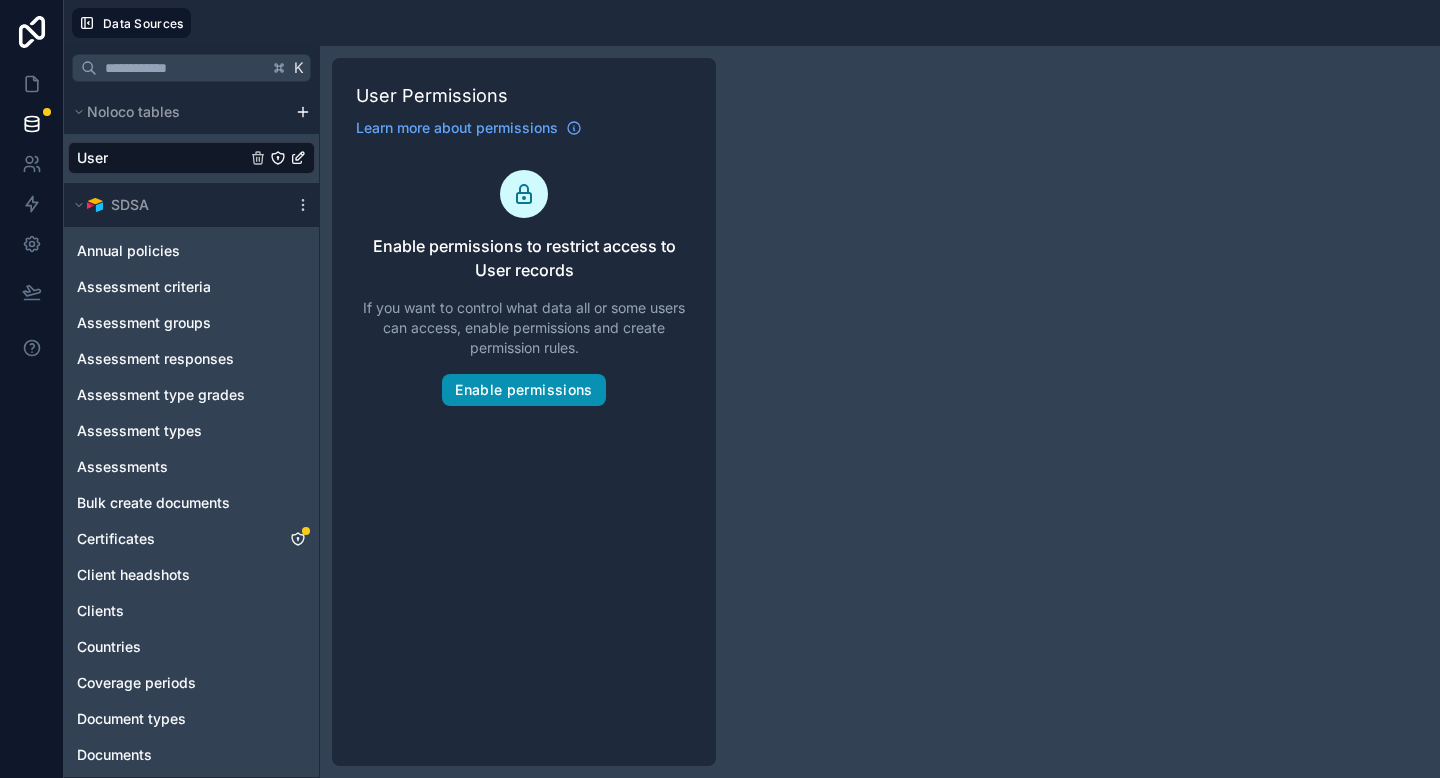 click on "Enable permissions" at bounding box center [523, 390] 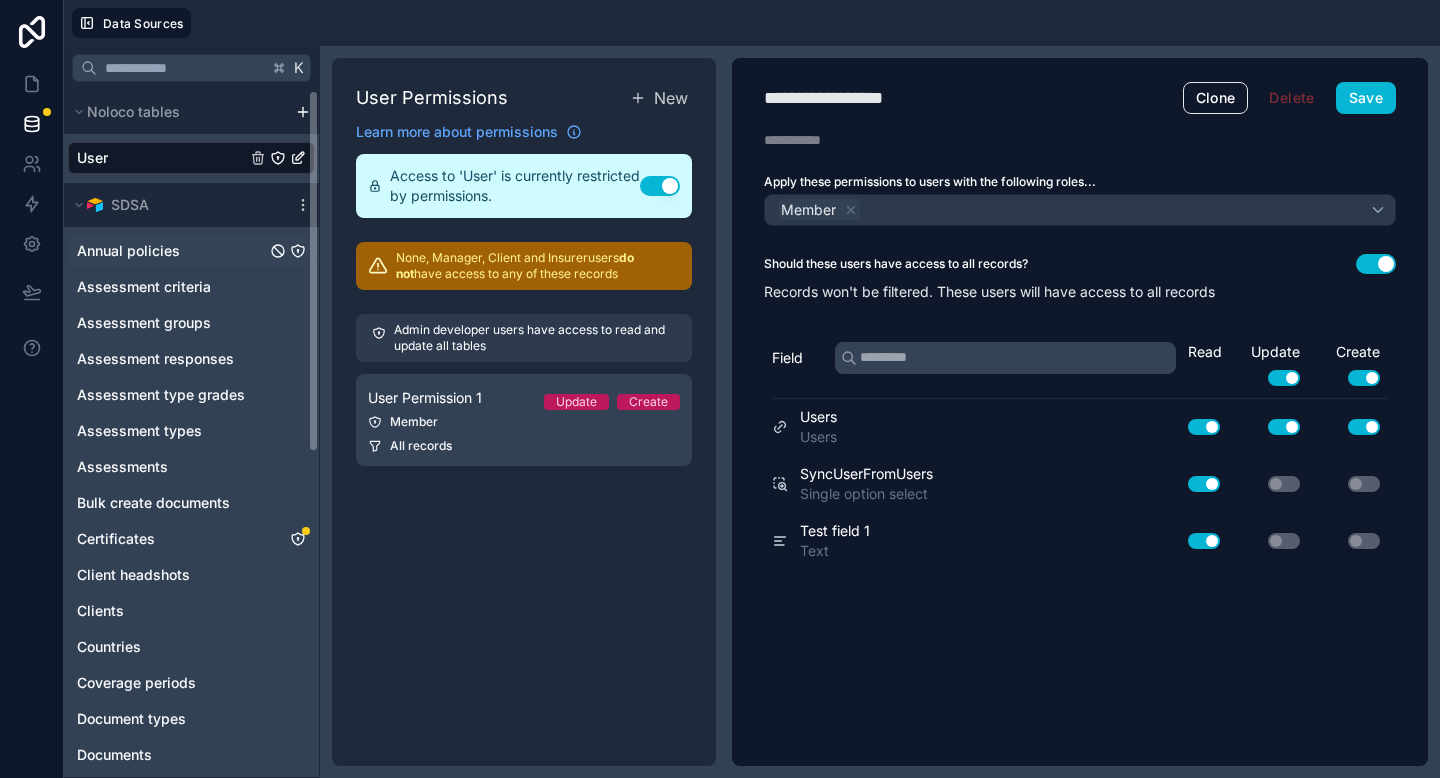 click on "Annual policies" at bounding box center [128, 251] 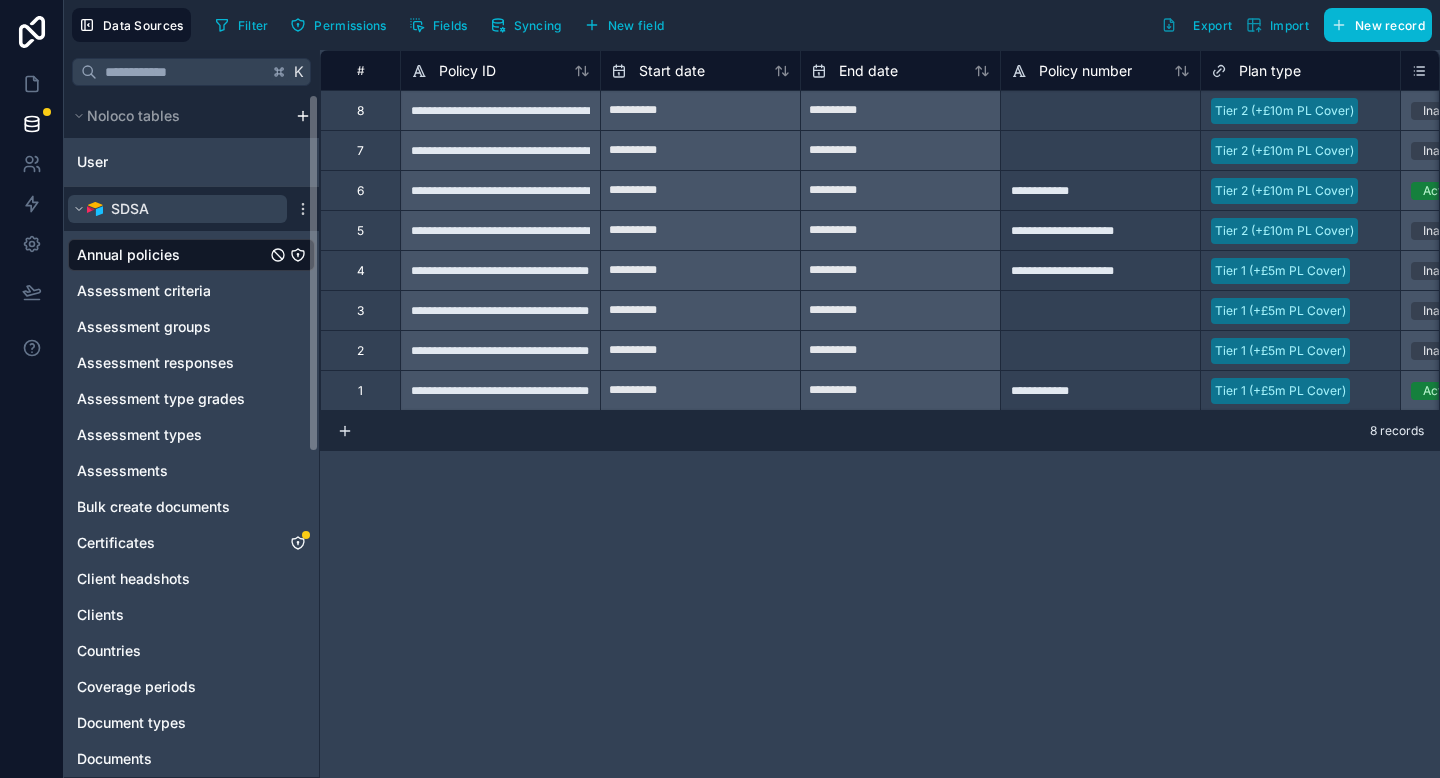 click 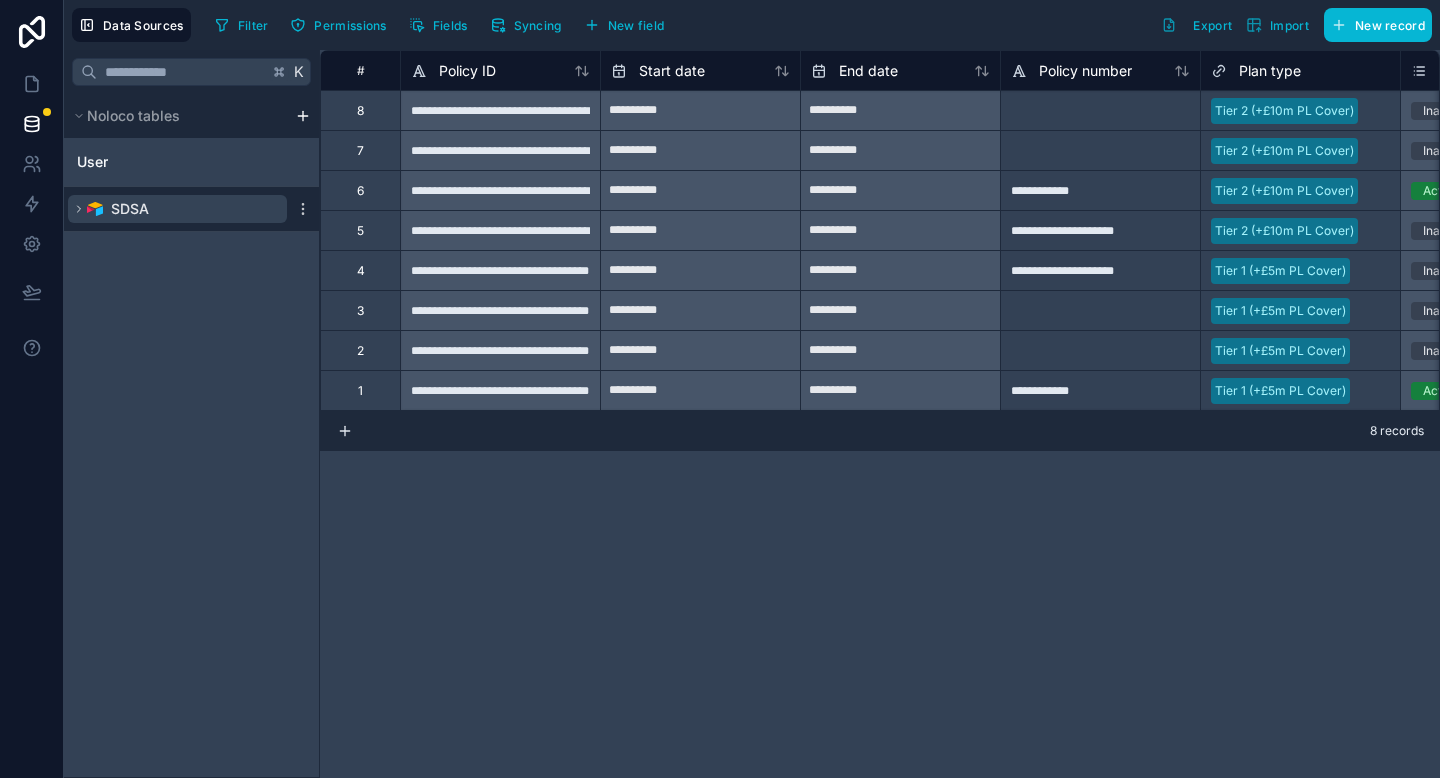 click 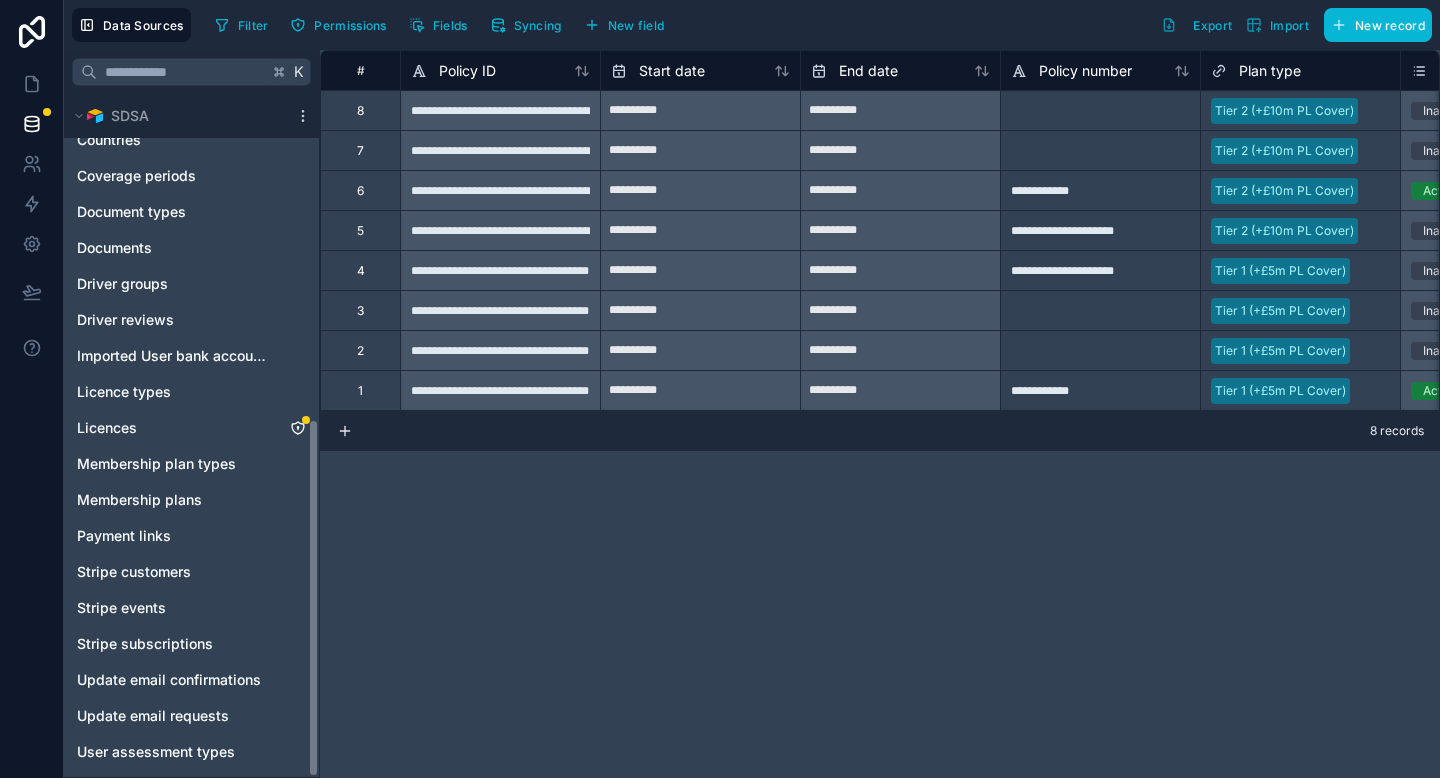 scroll, scrollTop: 619, scrollLeft: 0, axis: vertical 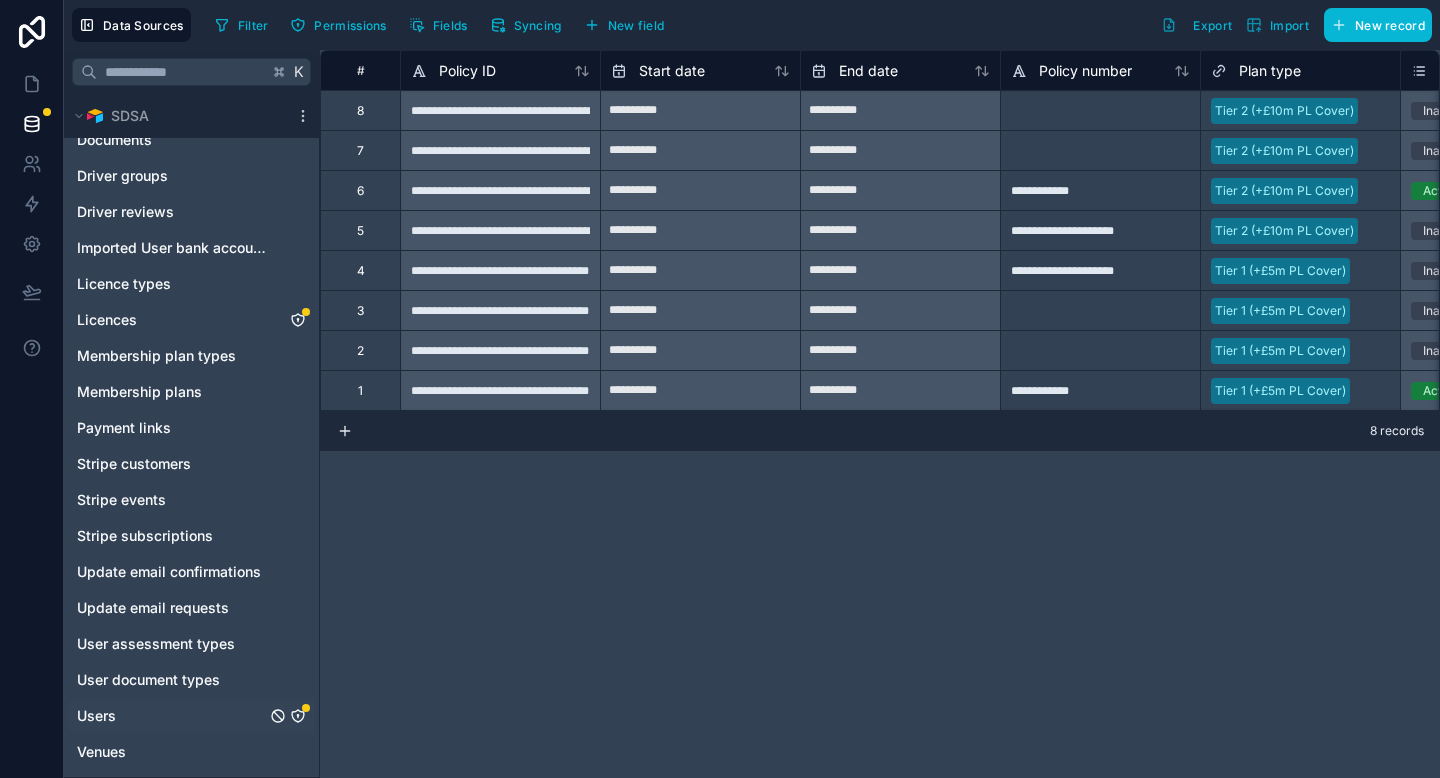 click on "Users" at bounding box center (96, 716) 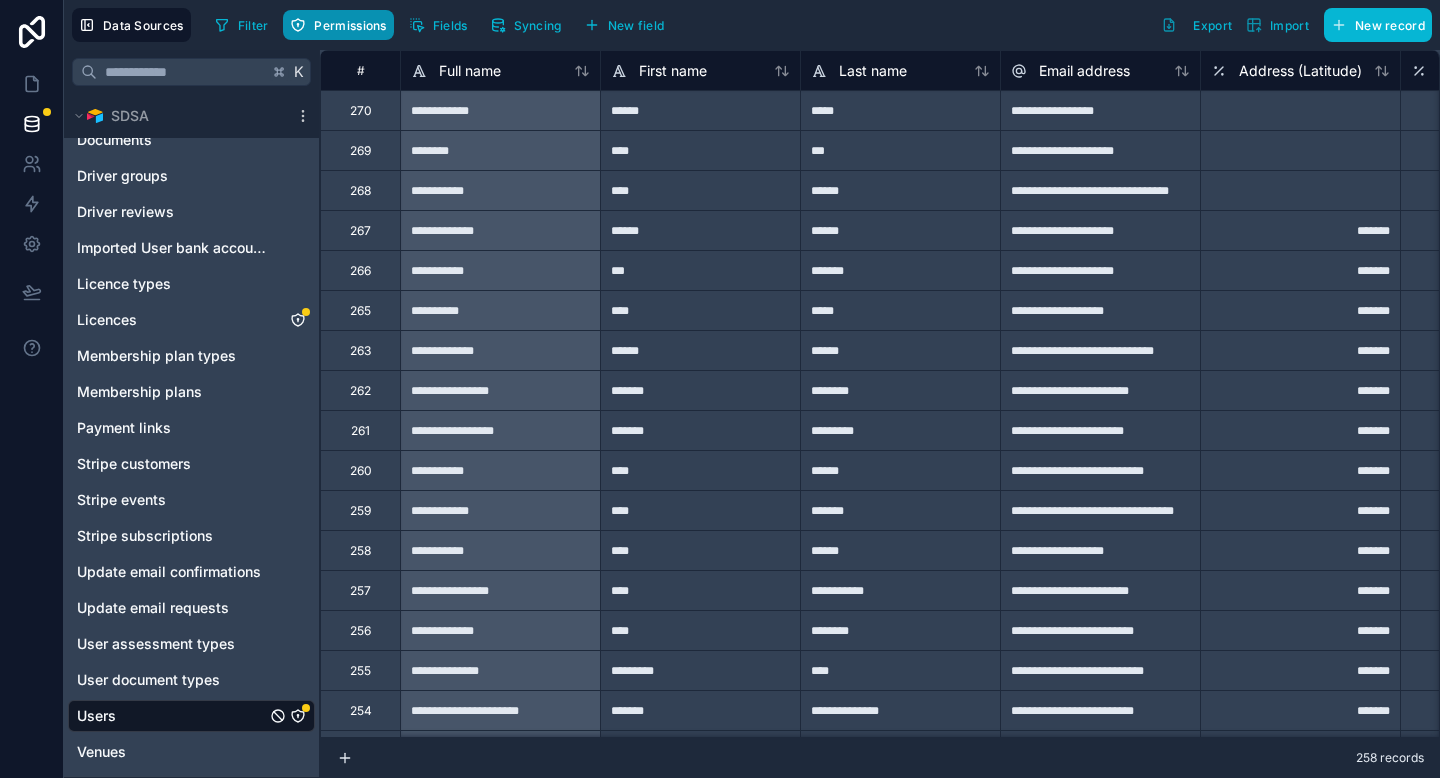 click on "Permissions" at bounding box center [338, 25] 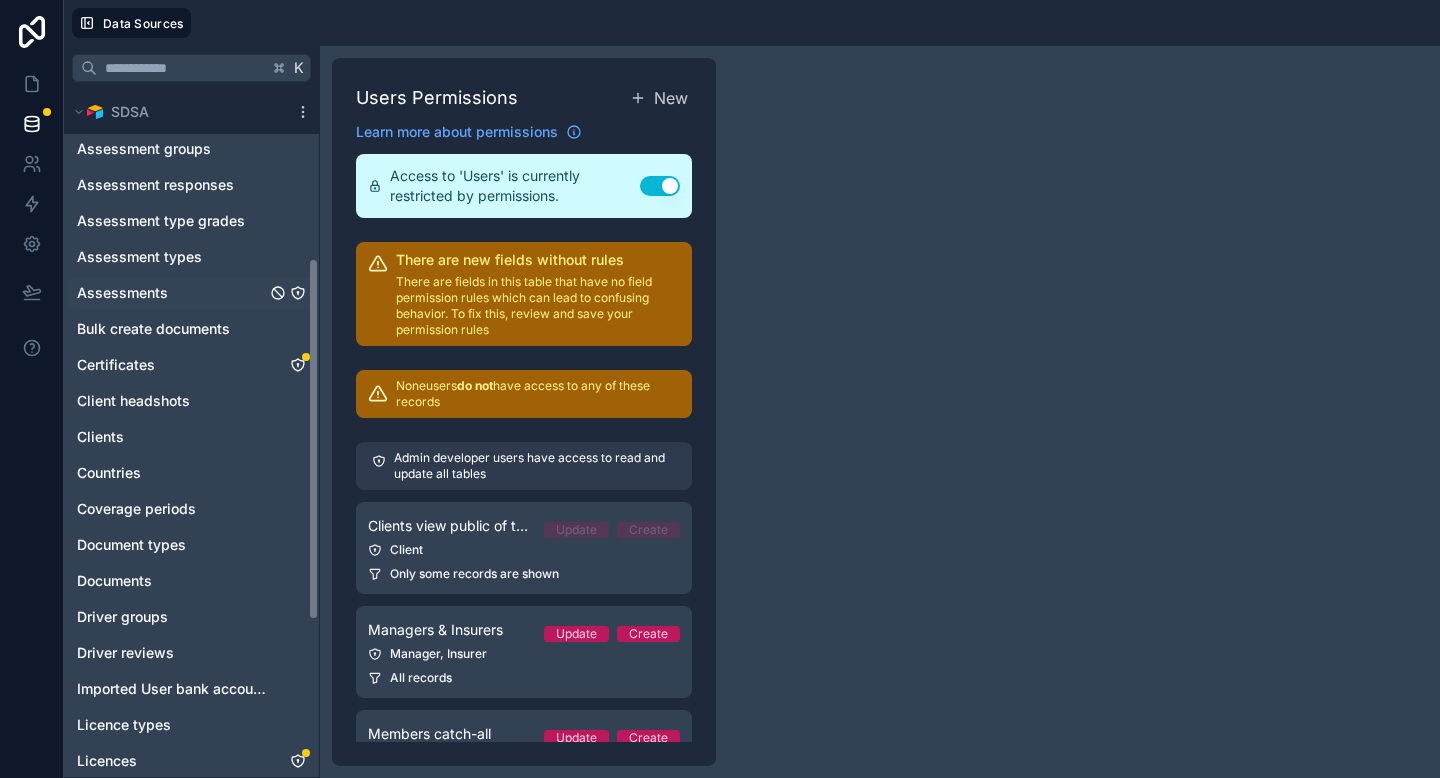 scroll, scrollTop: 615, scrollLeft: 0, axis: vertical 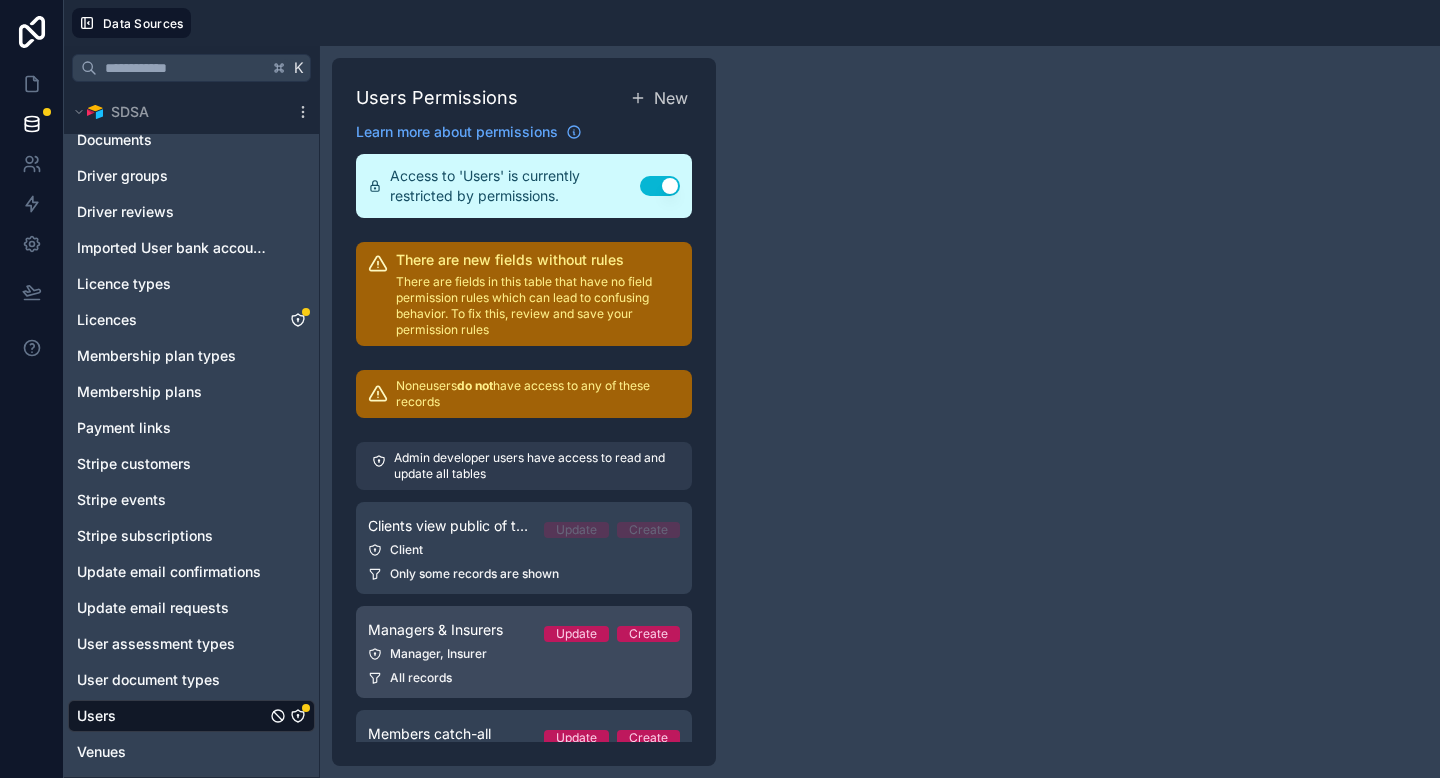 click on "All records" at bounding box center (524, 678) 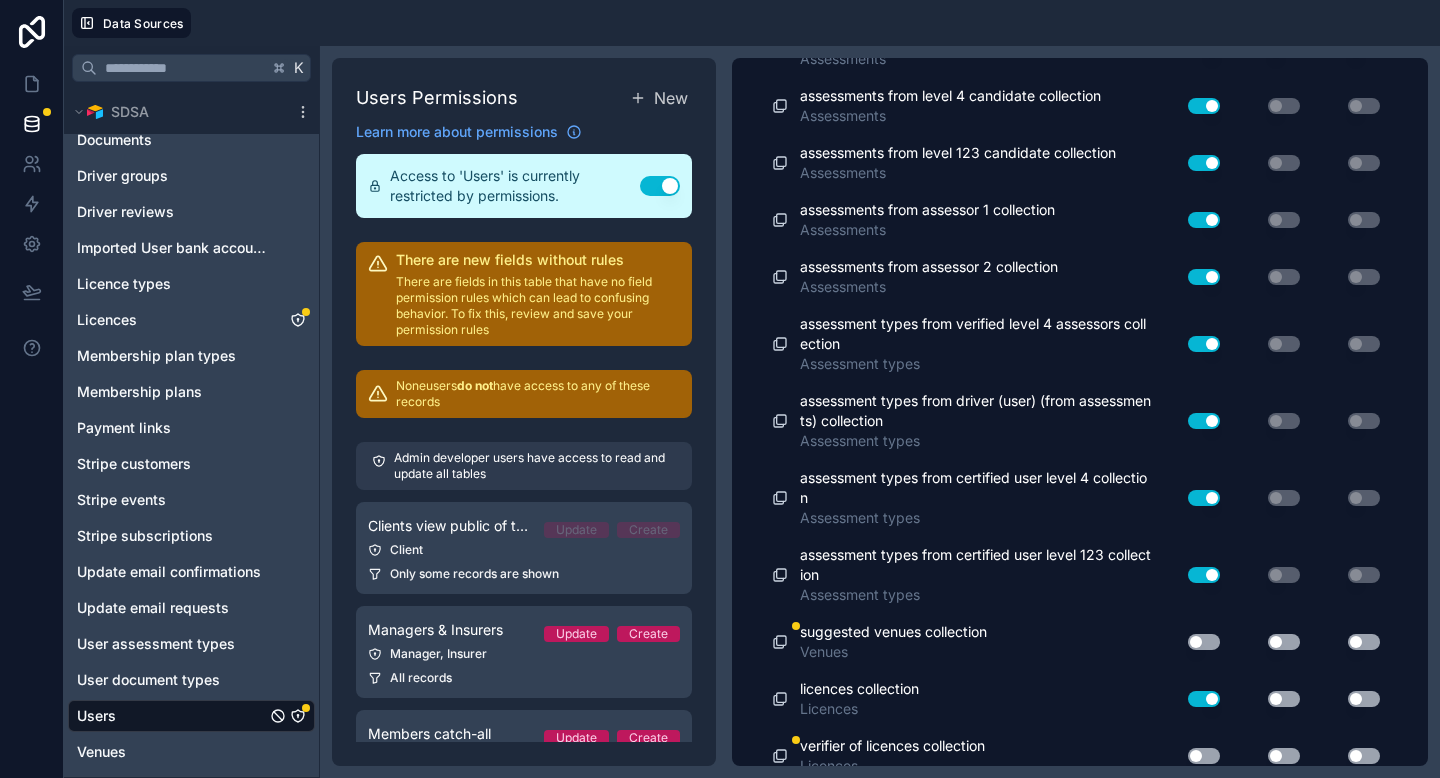 scroll, scrollTop: 9728, scrollLeft: 0, axis: vertical 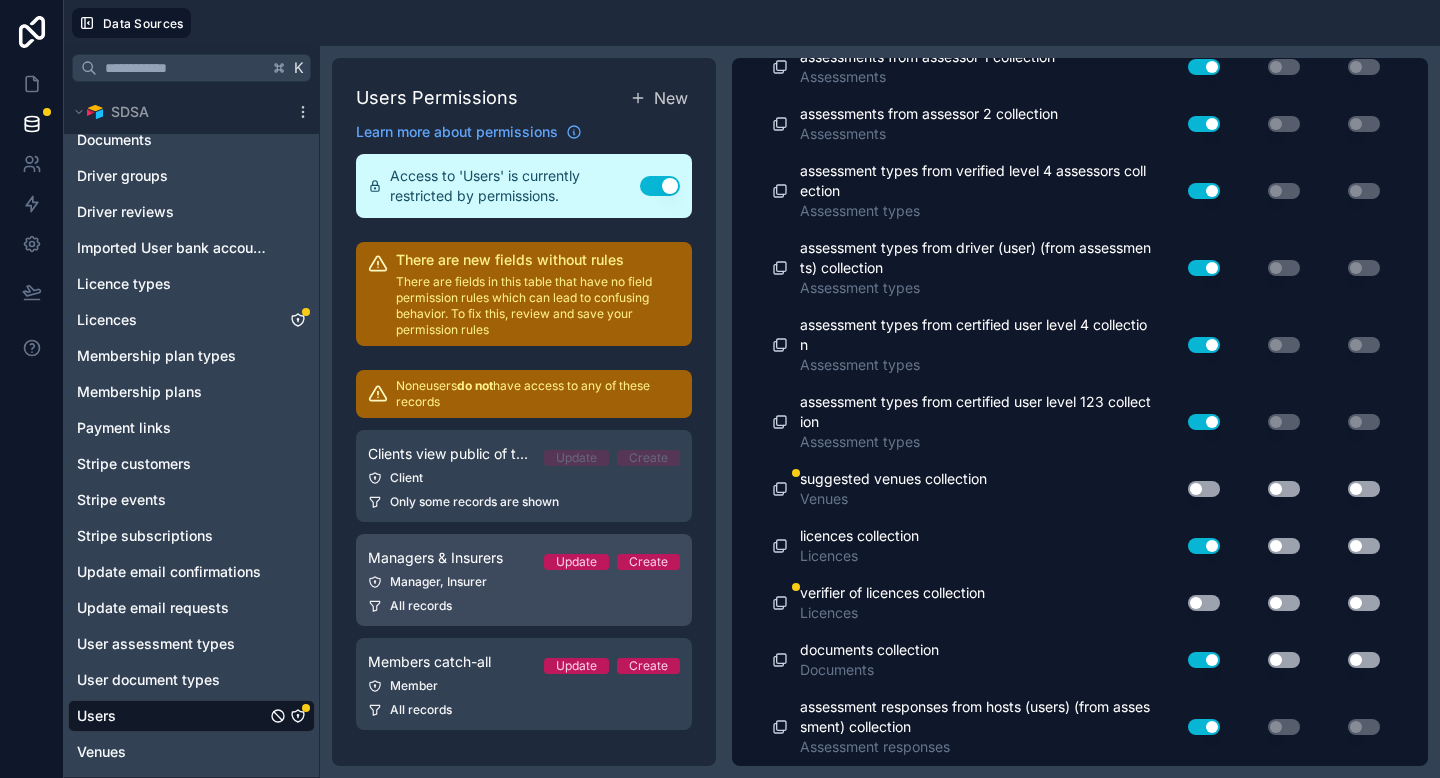 click on "Member" at bounding box center [524, 686] 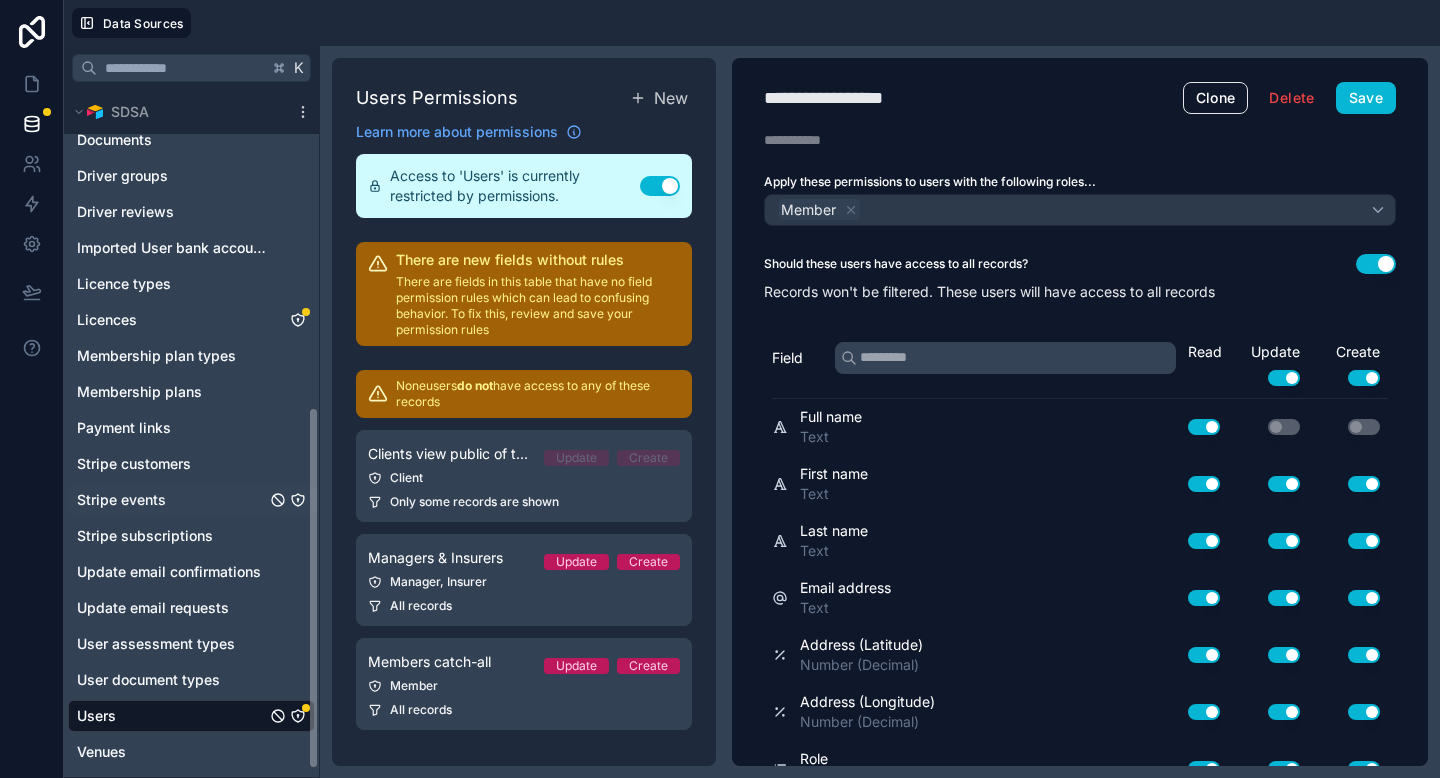 scroll, scrollTop: 0, scrollLeft: 0, axis: both 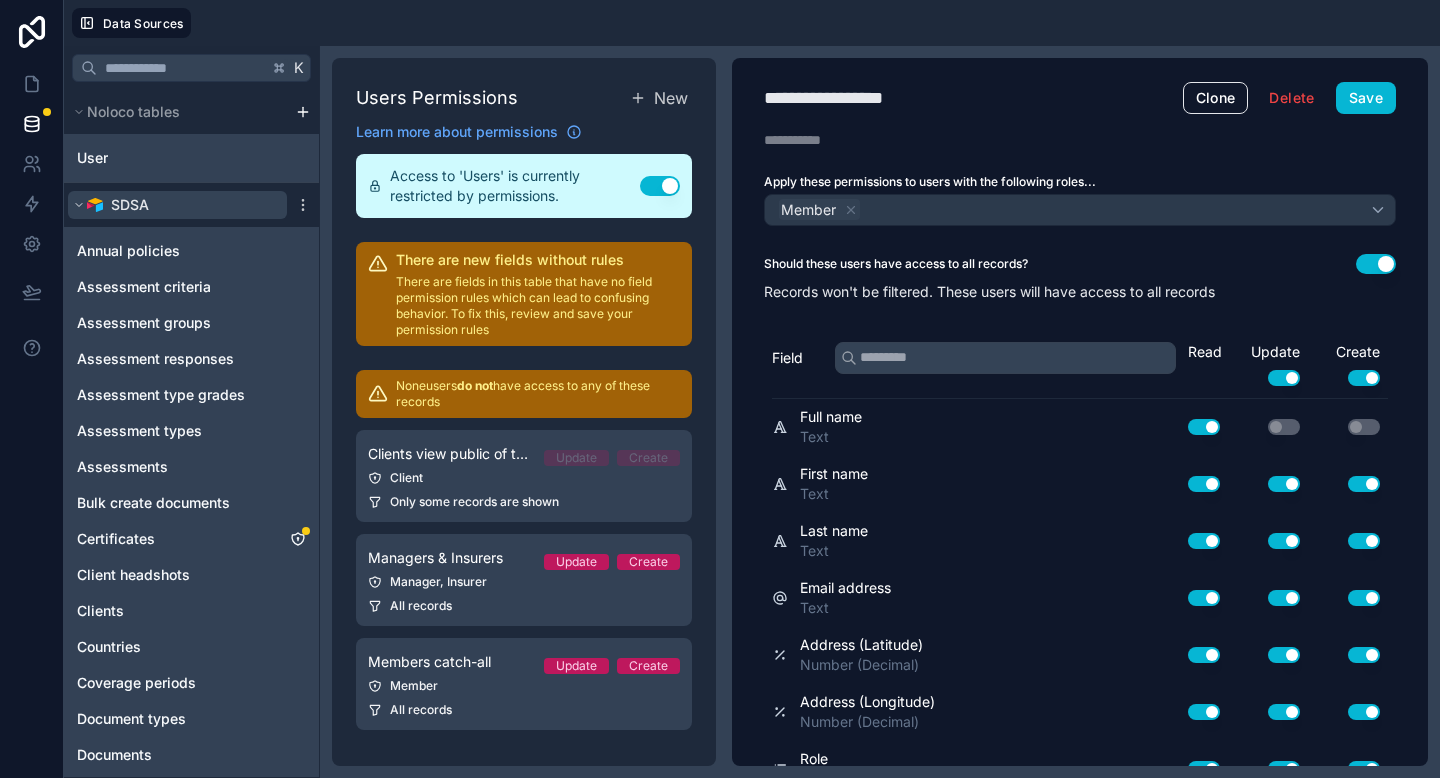 click on "SDSA" at bounding box center (130, 205) 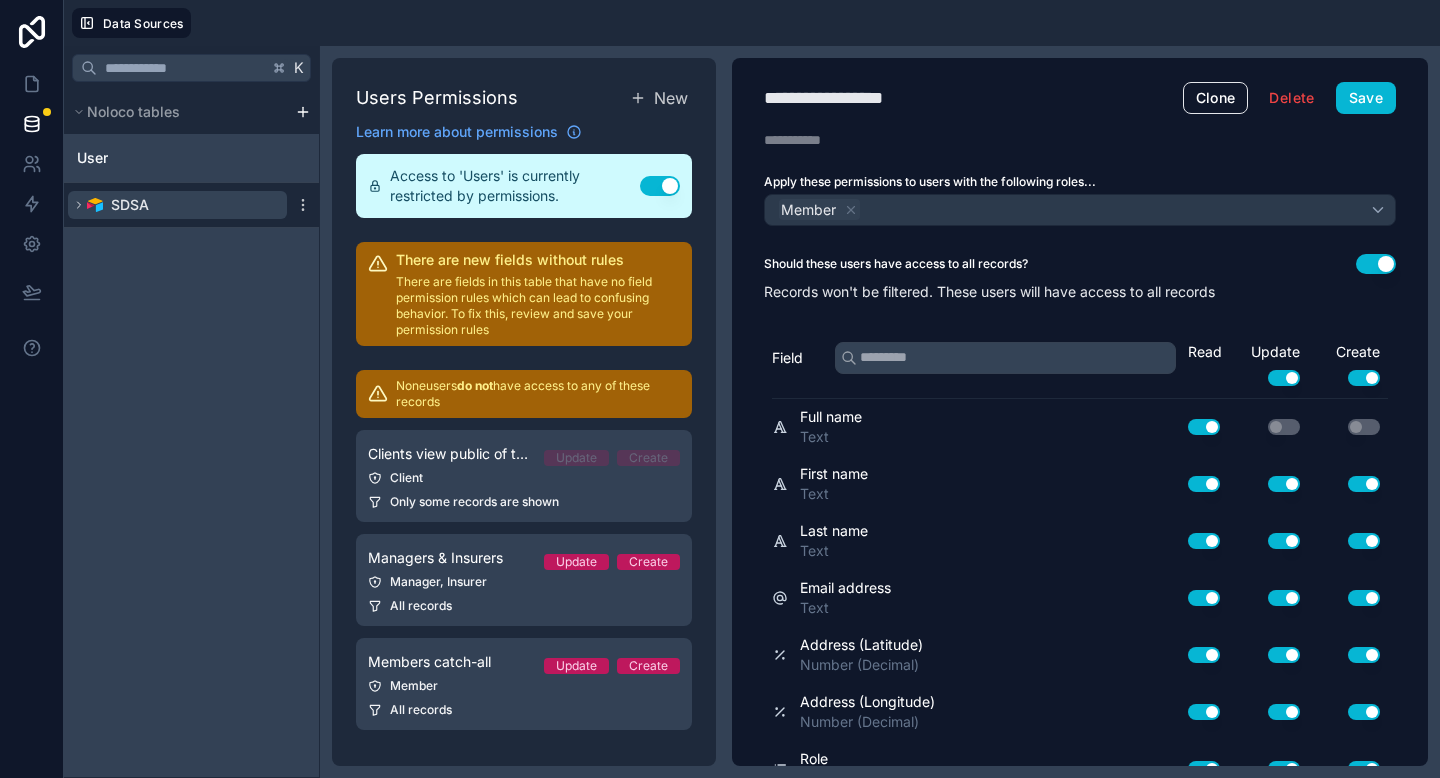 click on "SDSA" at bounding box center [130, 205] 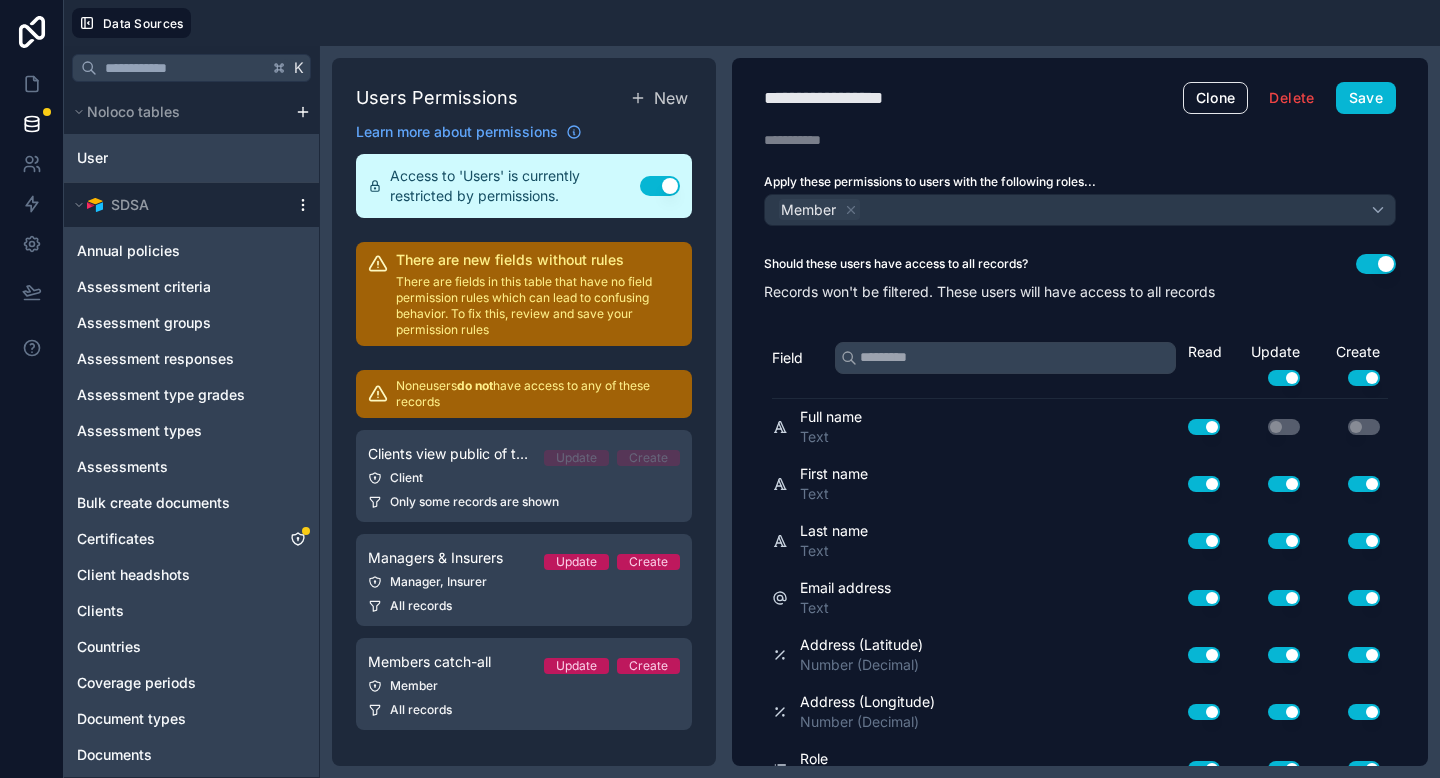click 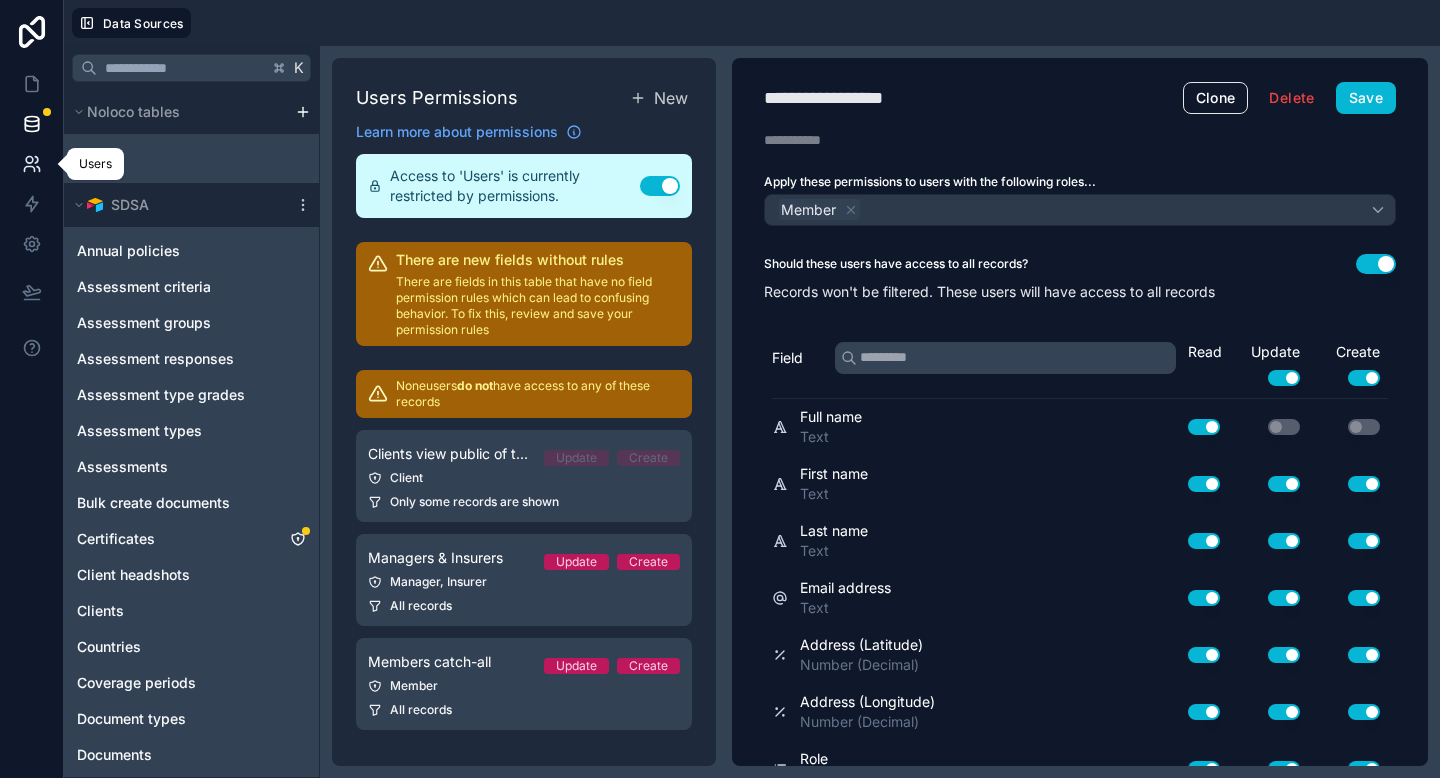 click 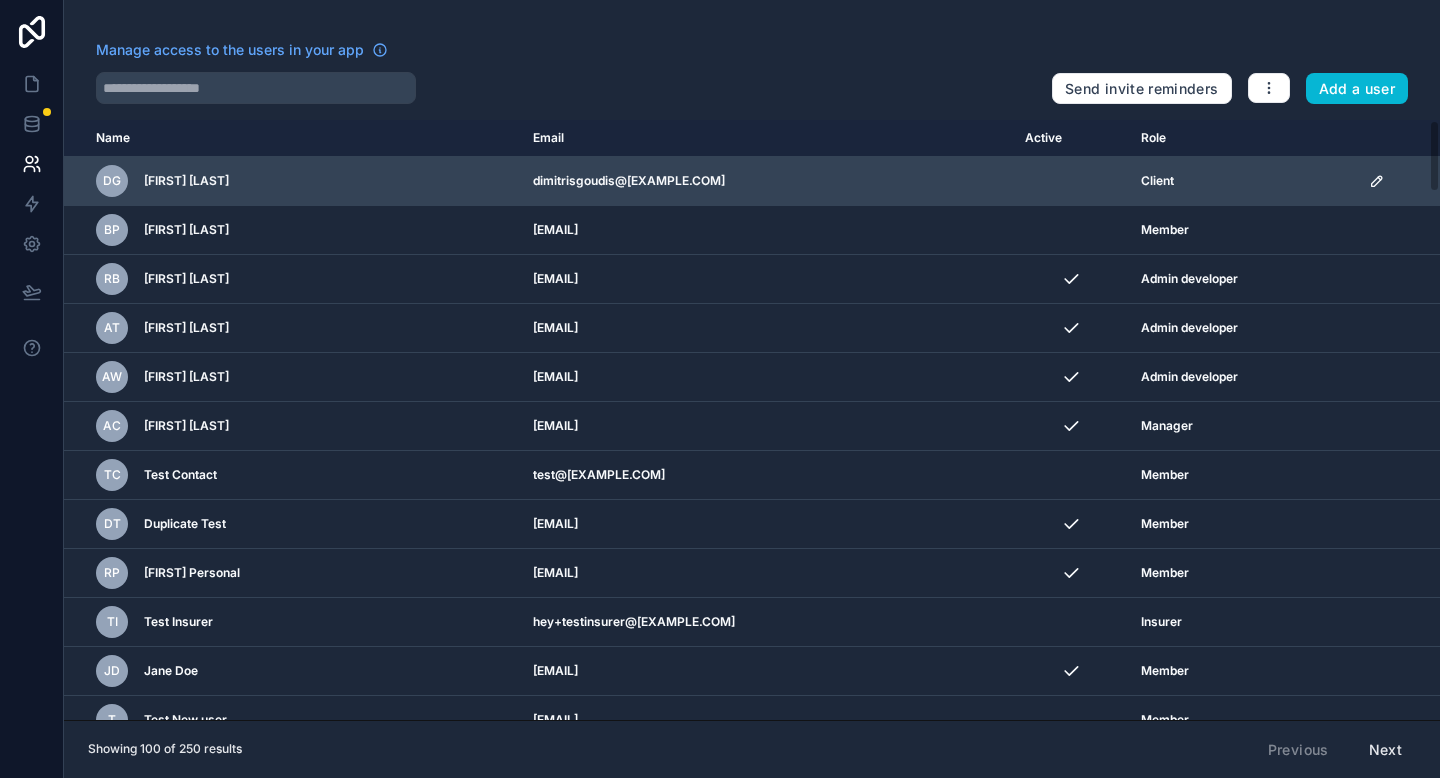 click on "[FIRST] [LAST]" at bounding box center [186, 181] 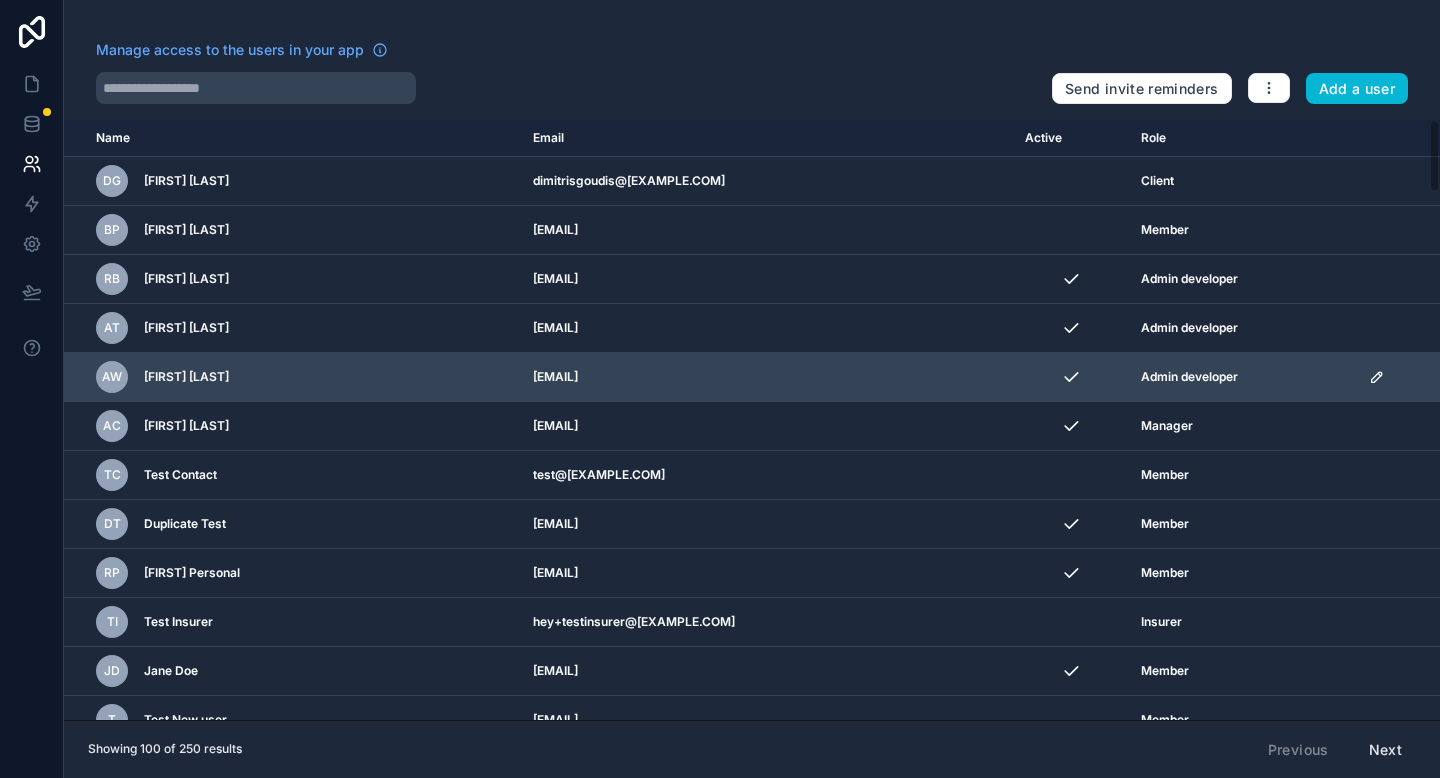 click 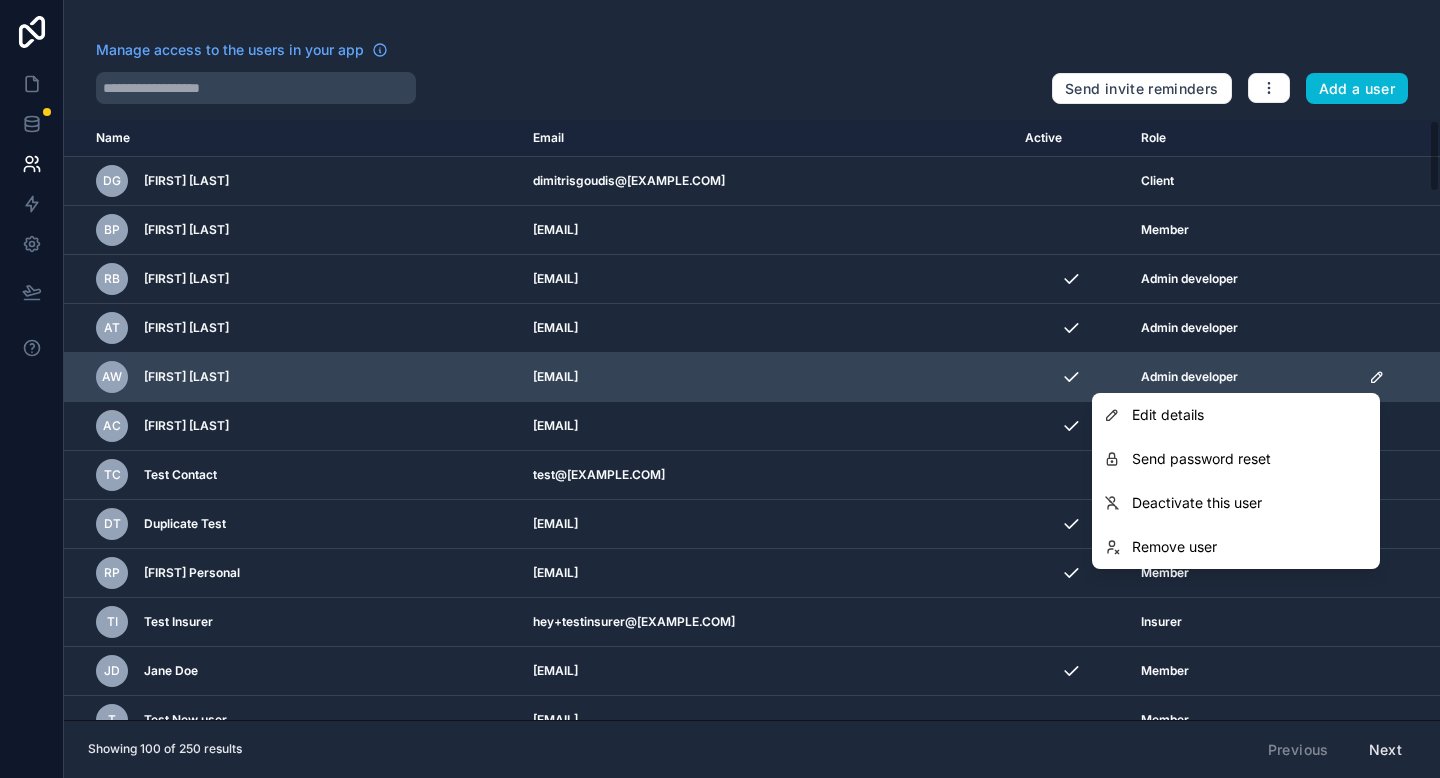click 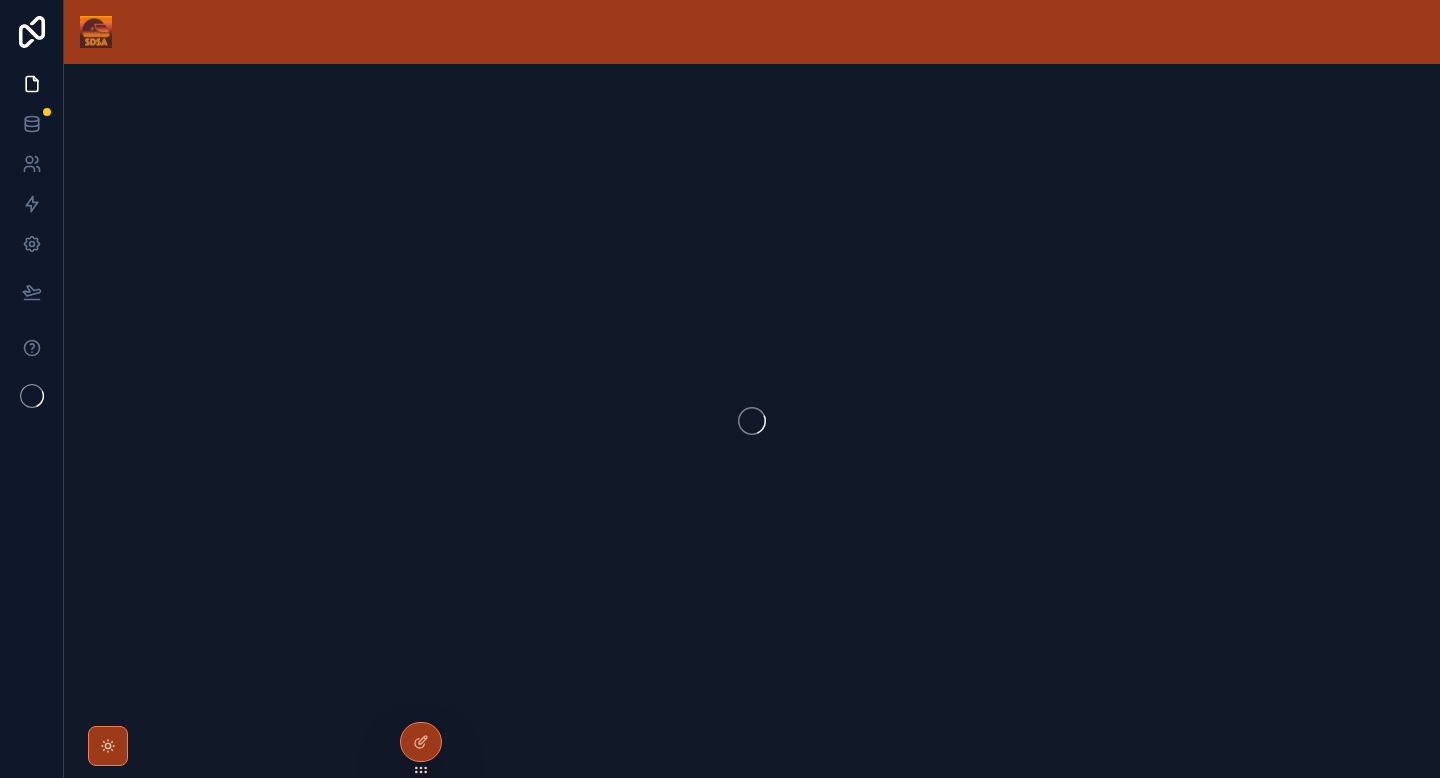 scroll, scrollTop: 0, scrollLeft: 0, axis: both 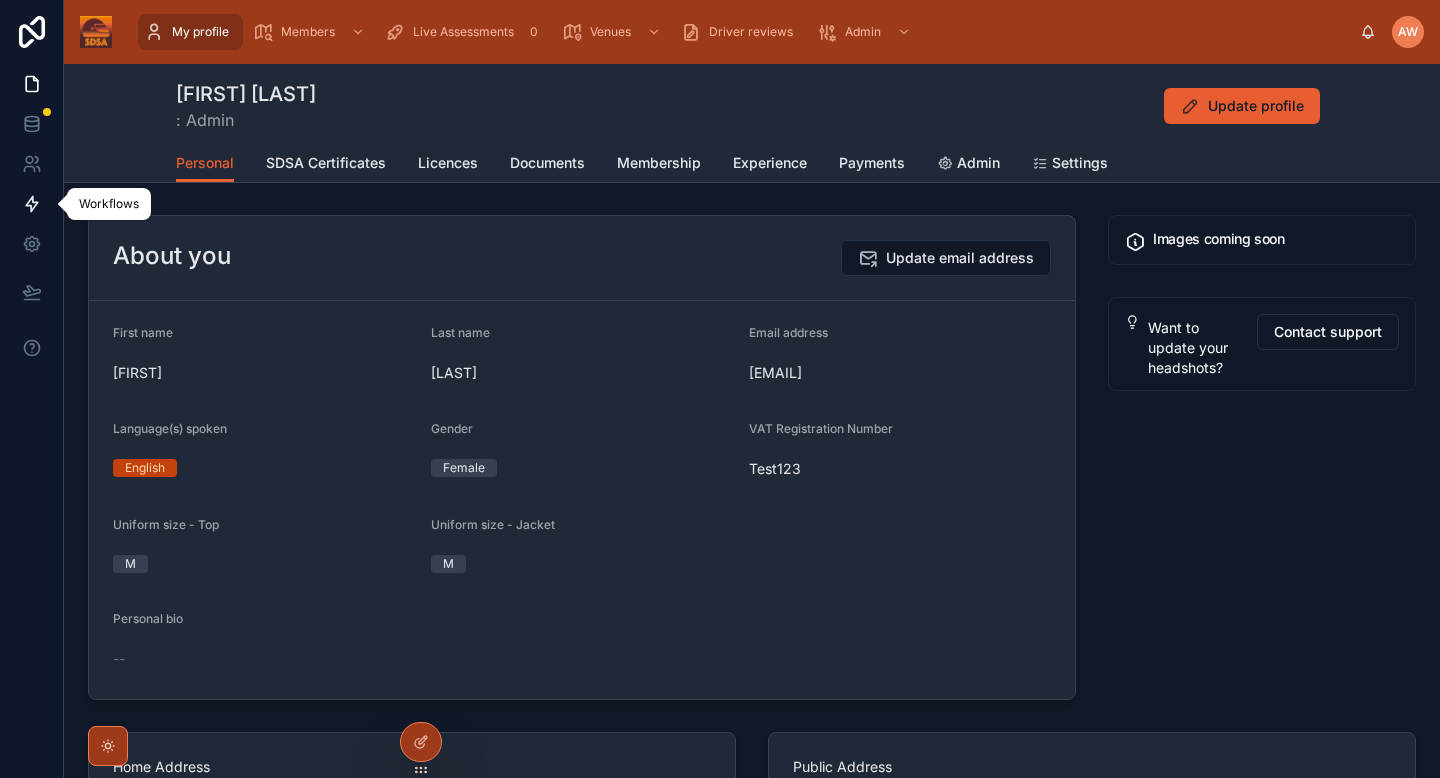 click 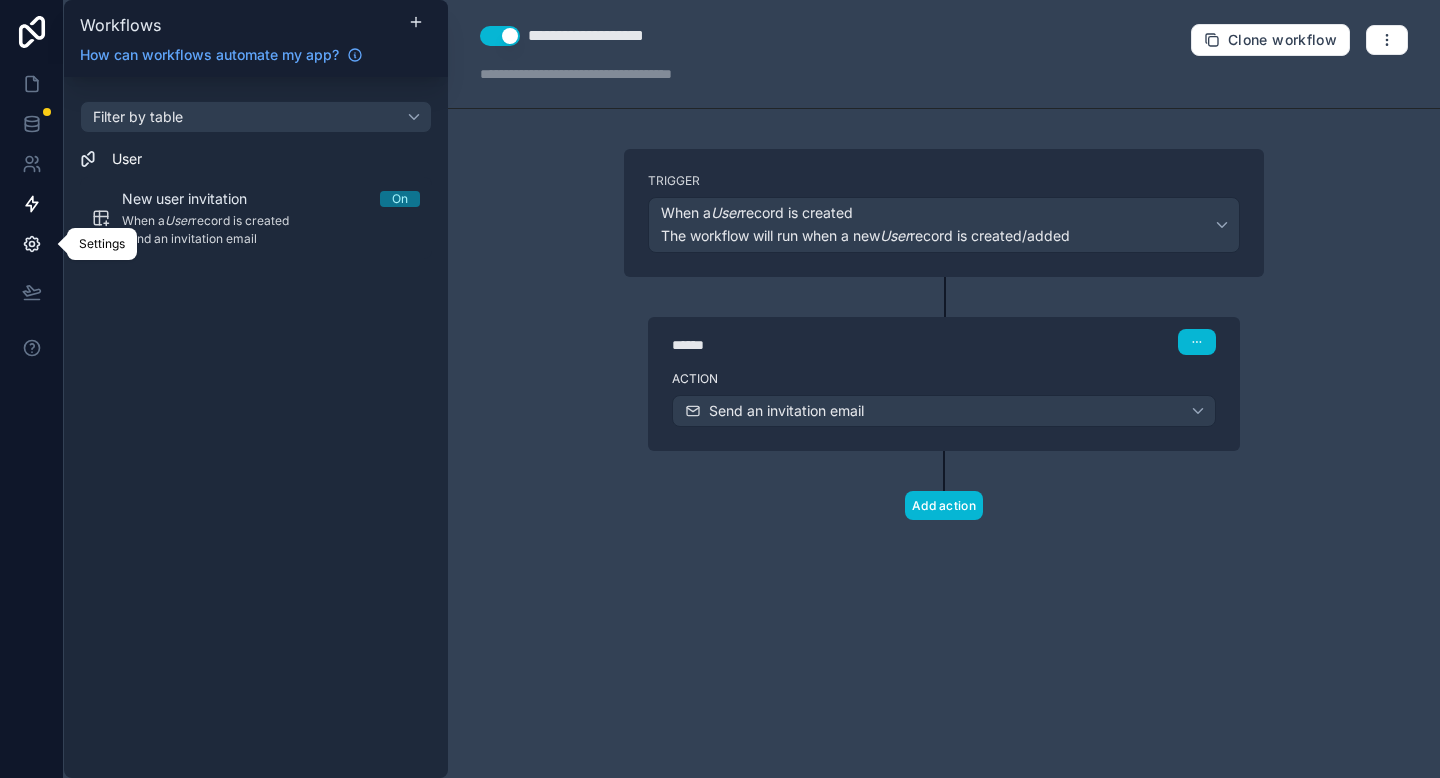 click 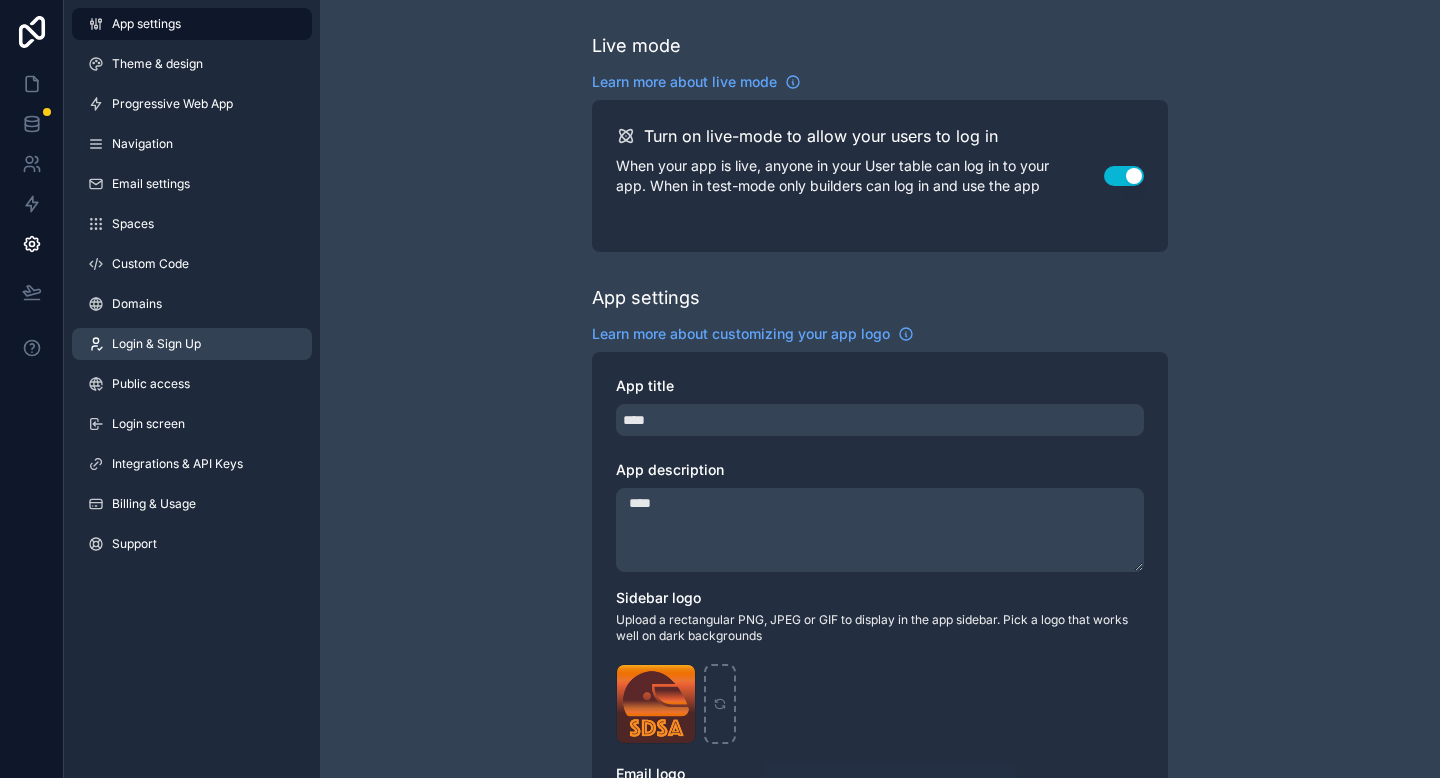 click on "Login & Sign Up" at bounding box center (156, 344) 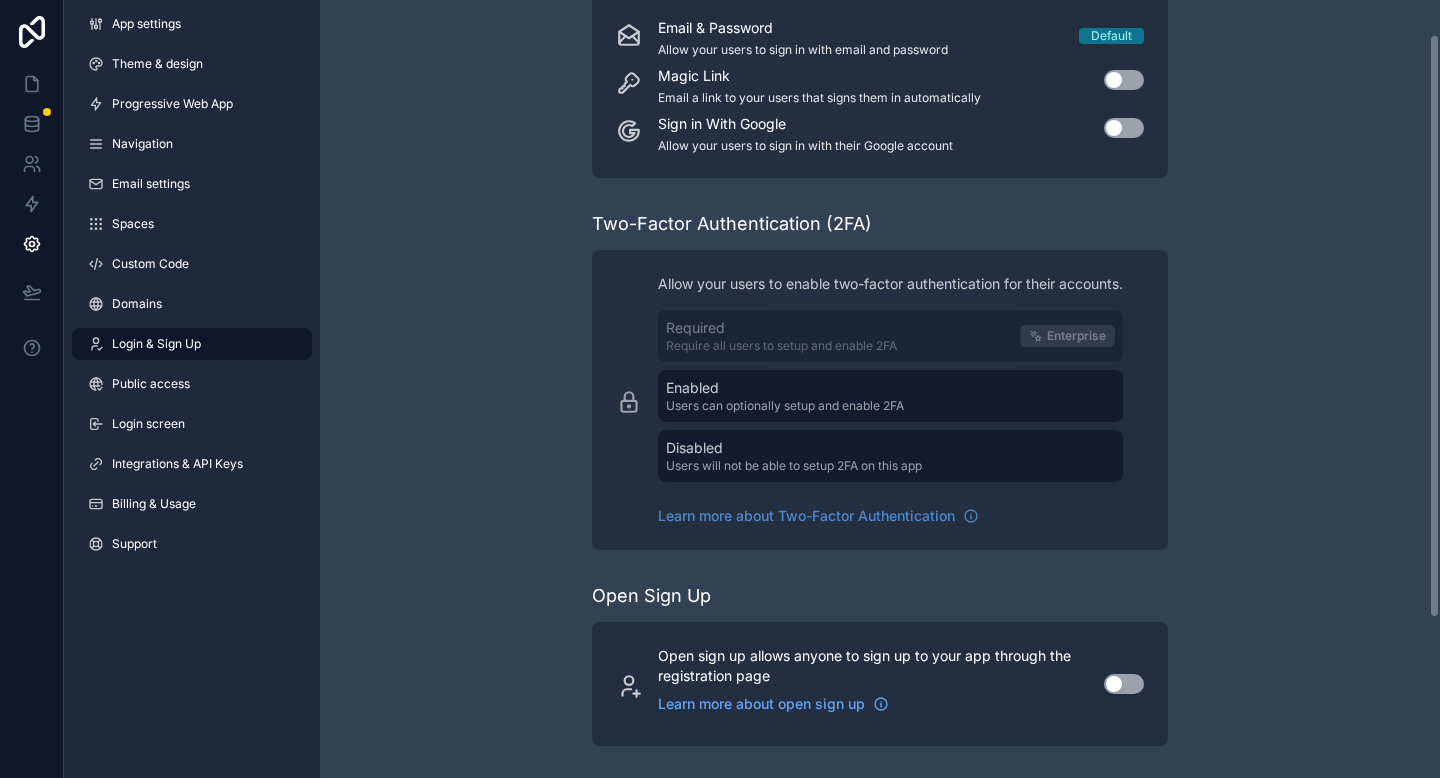 scroll, scrollTop: 0, scrollLeft: 0, axis: both 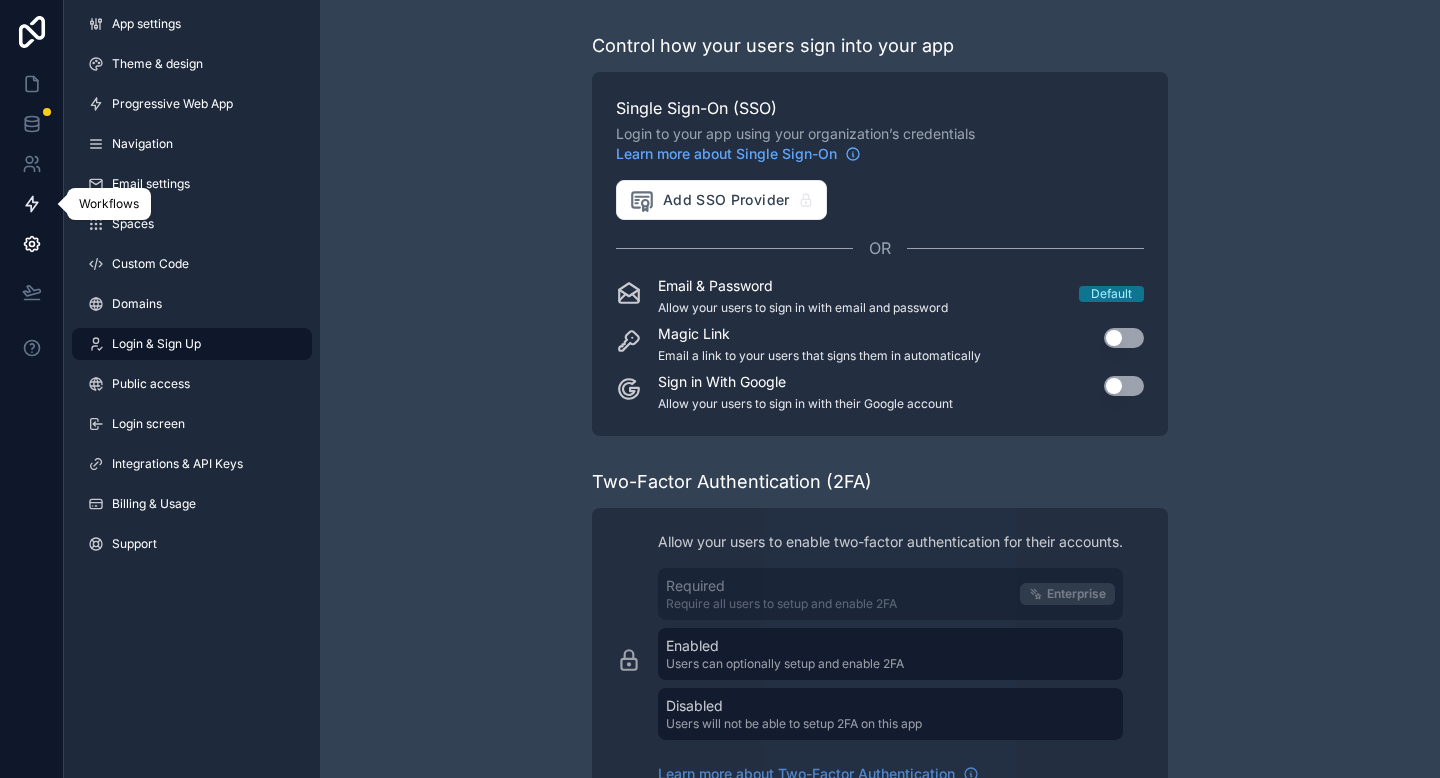 click 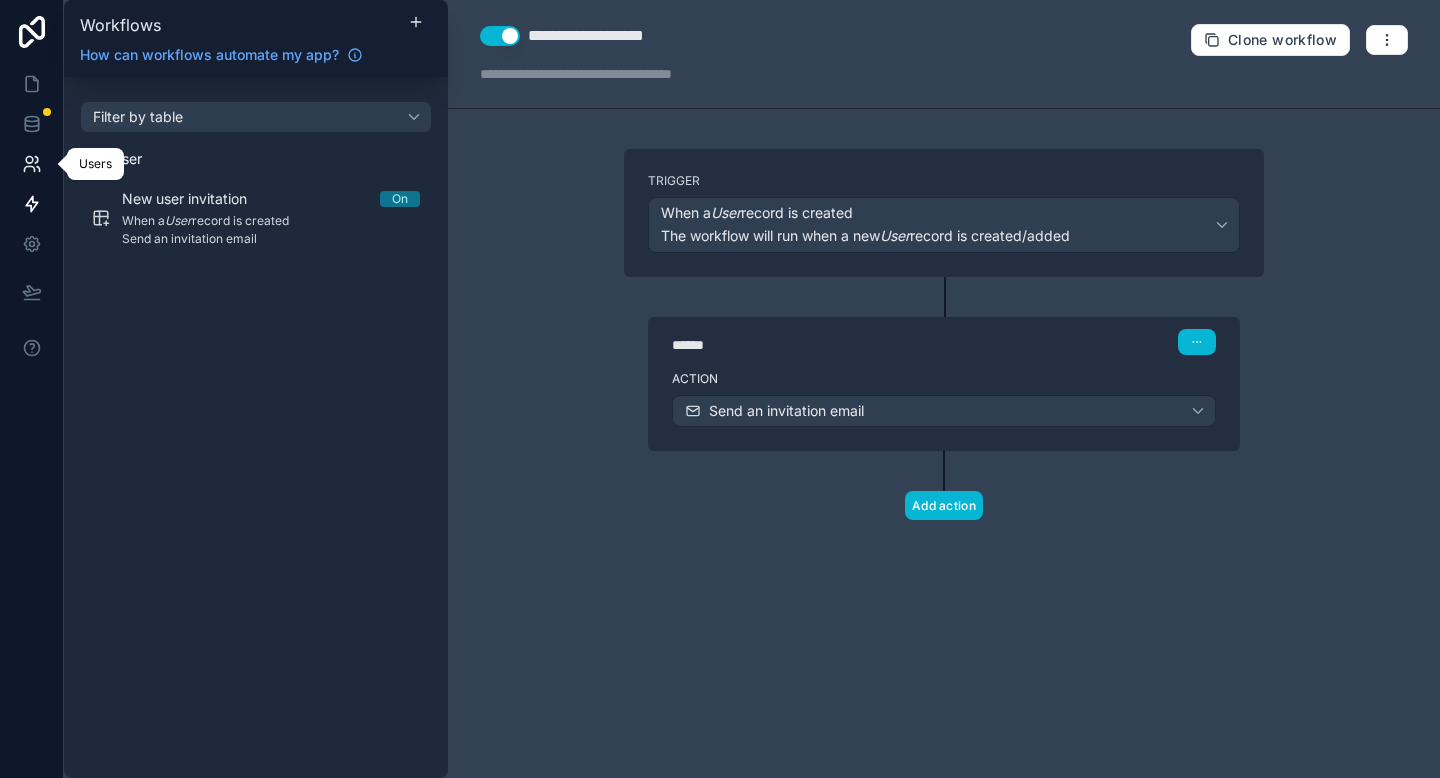 click 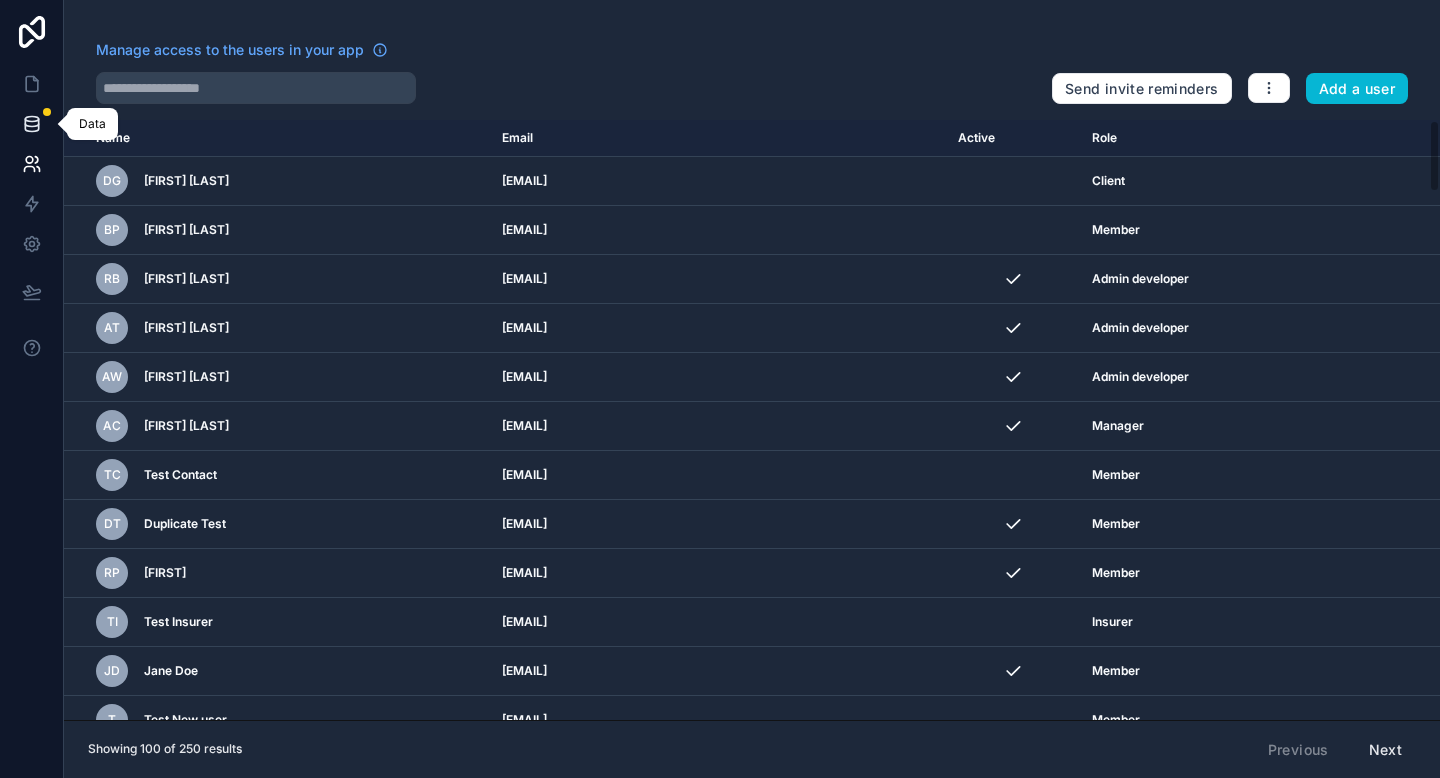 click at bounding box center [31, 124] 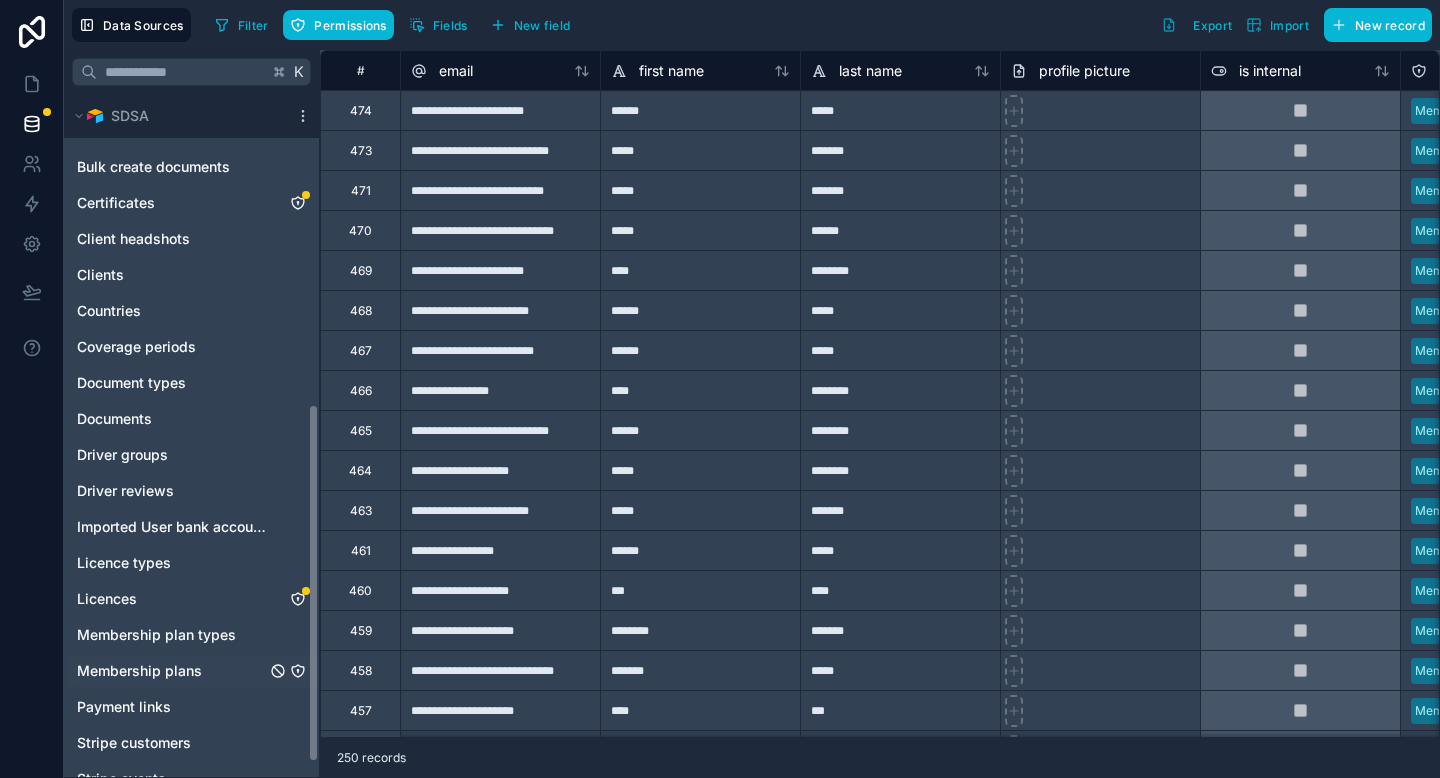 scroll, scrollTop: 619, scrollLeft: 0, axis: vertical 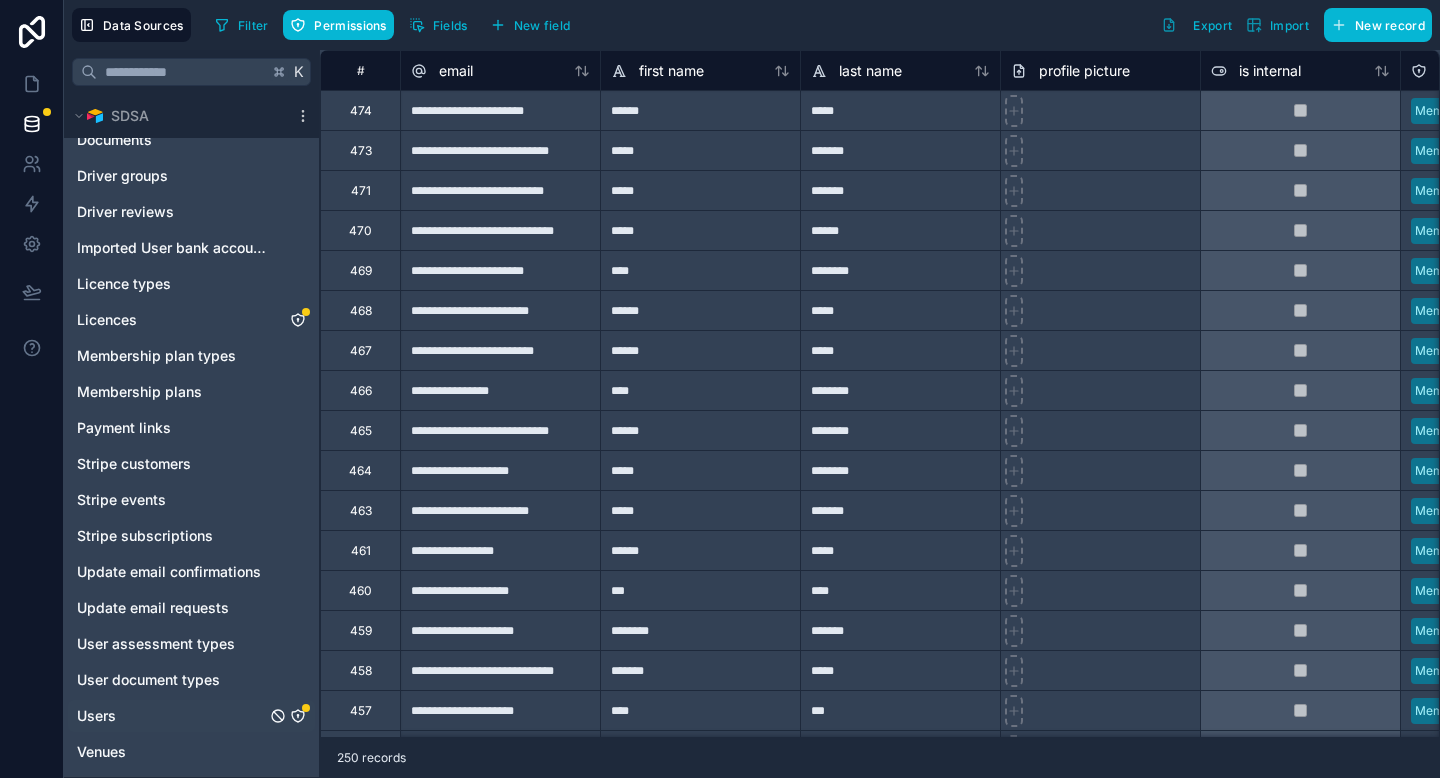 click on "Users" at bounding box center (191, 716) 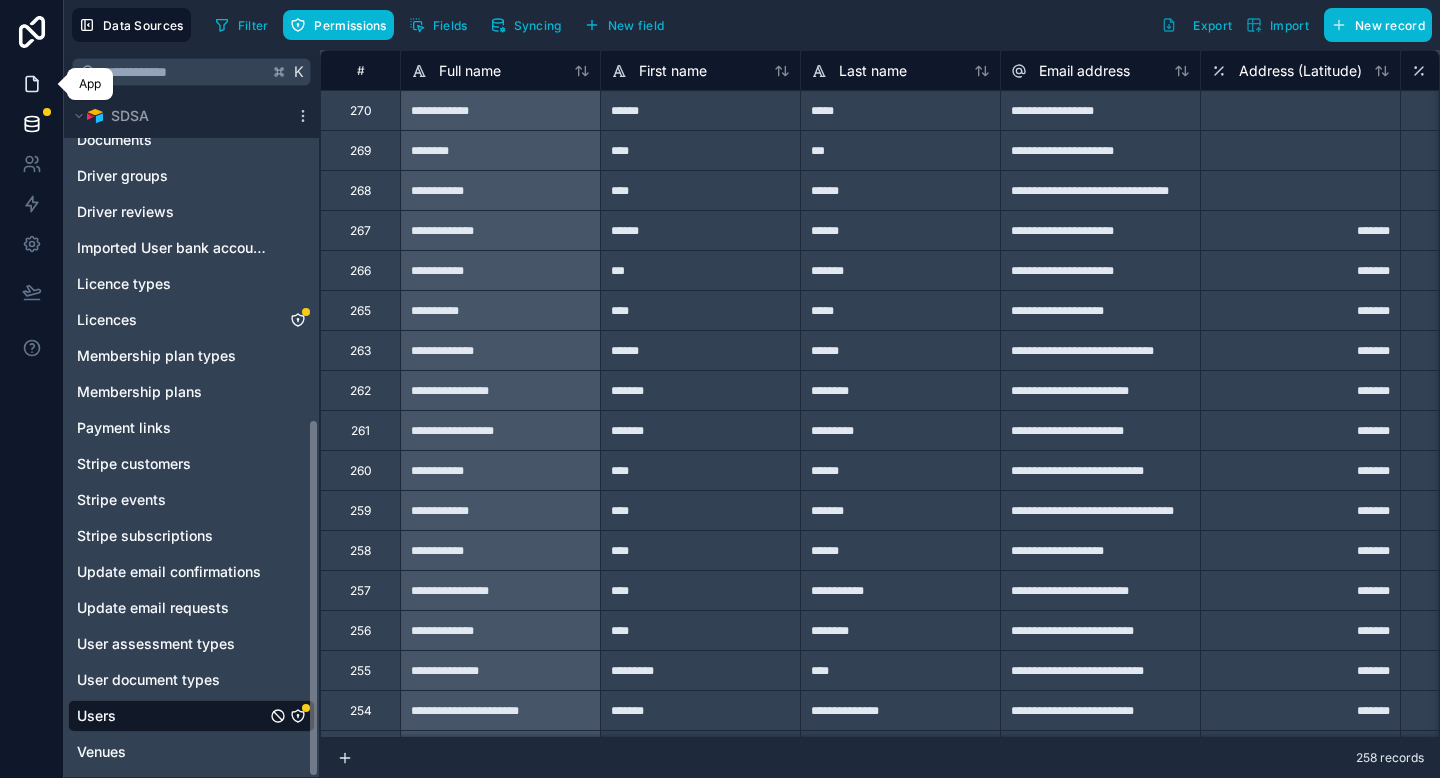 click 